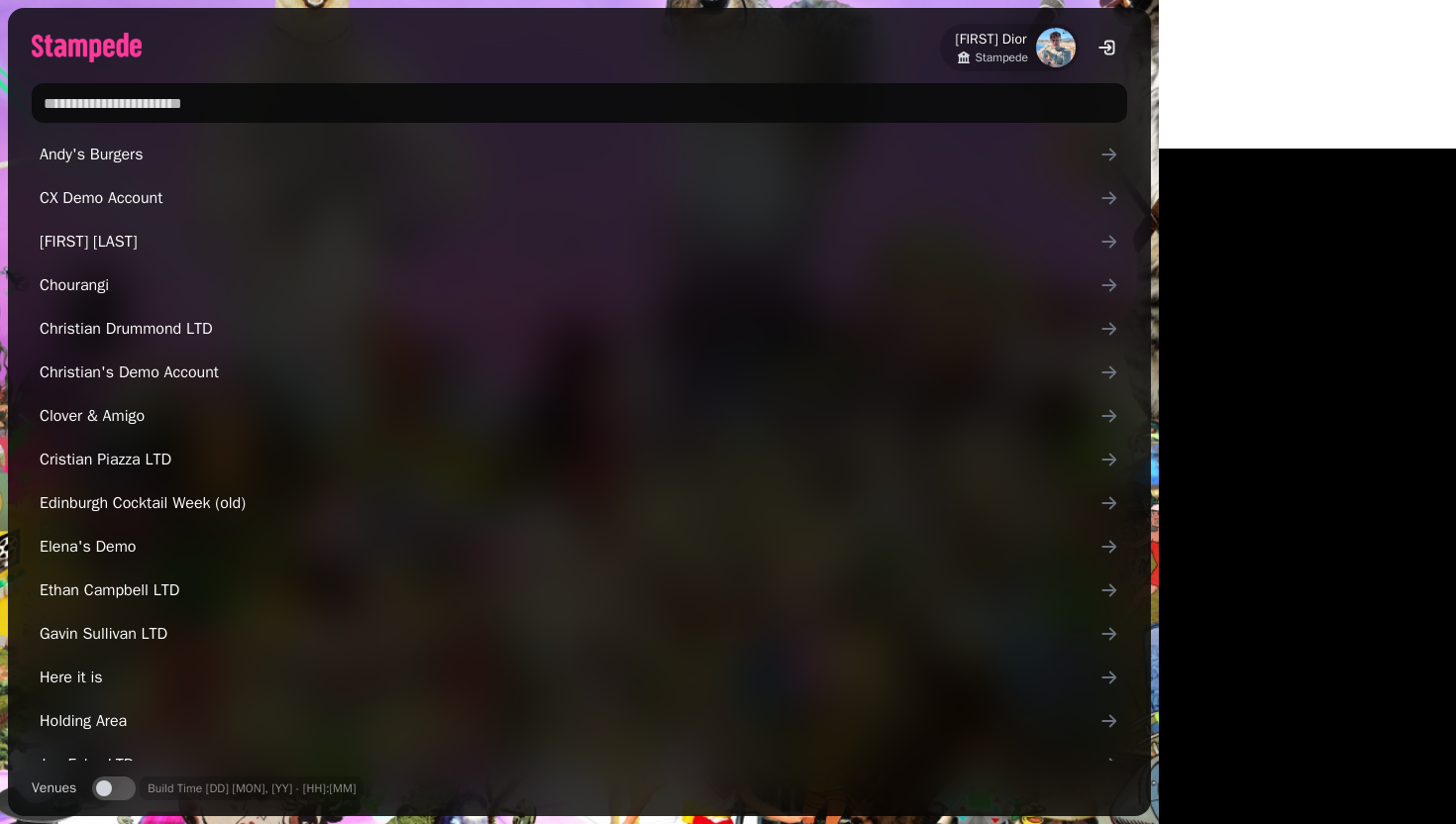 scroll, scrollTop: 0, scrollLeft: 0, axis: both 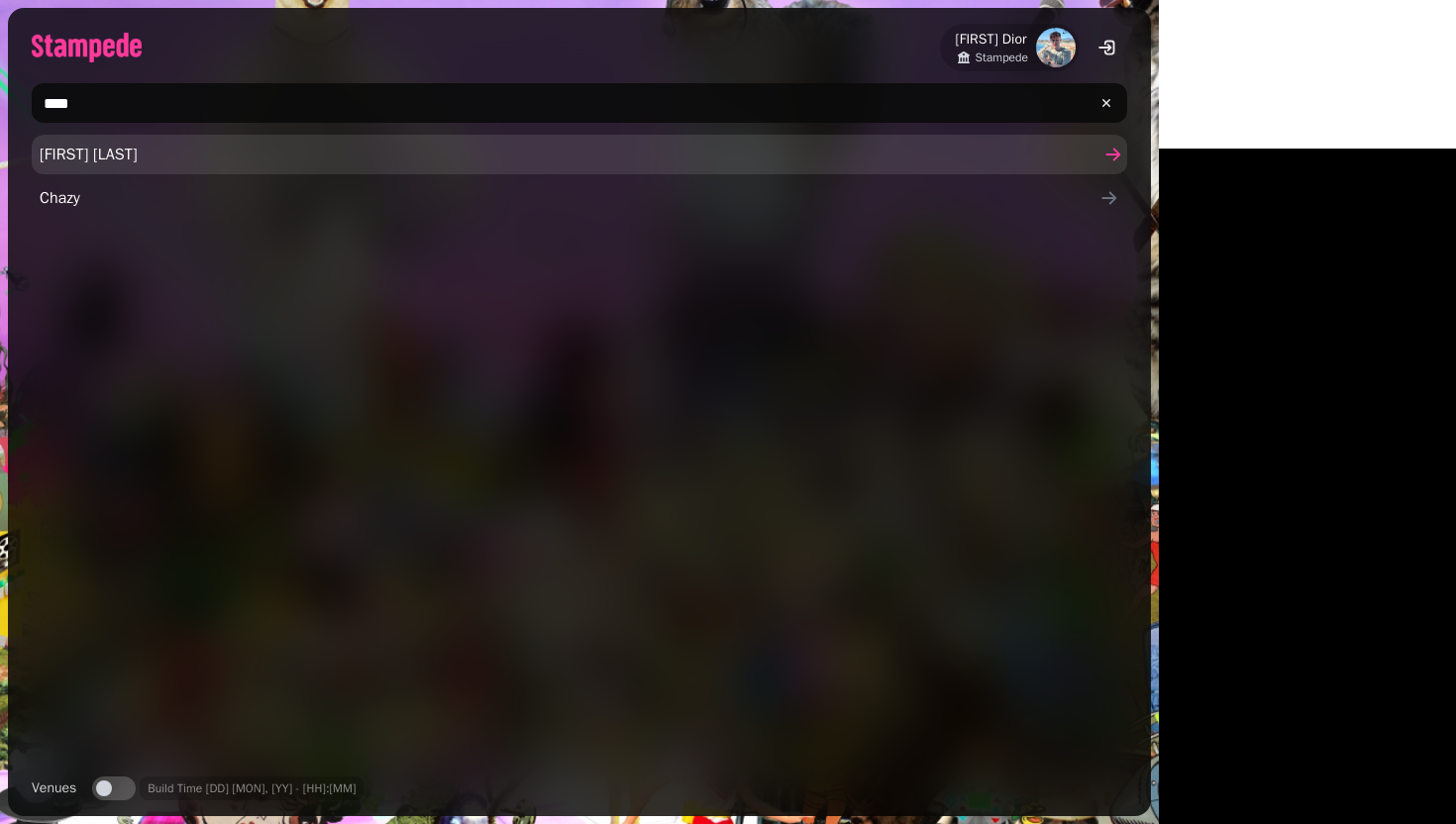 type on "****" 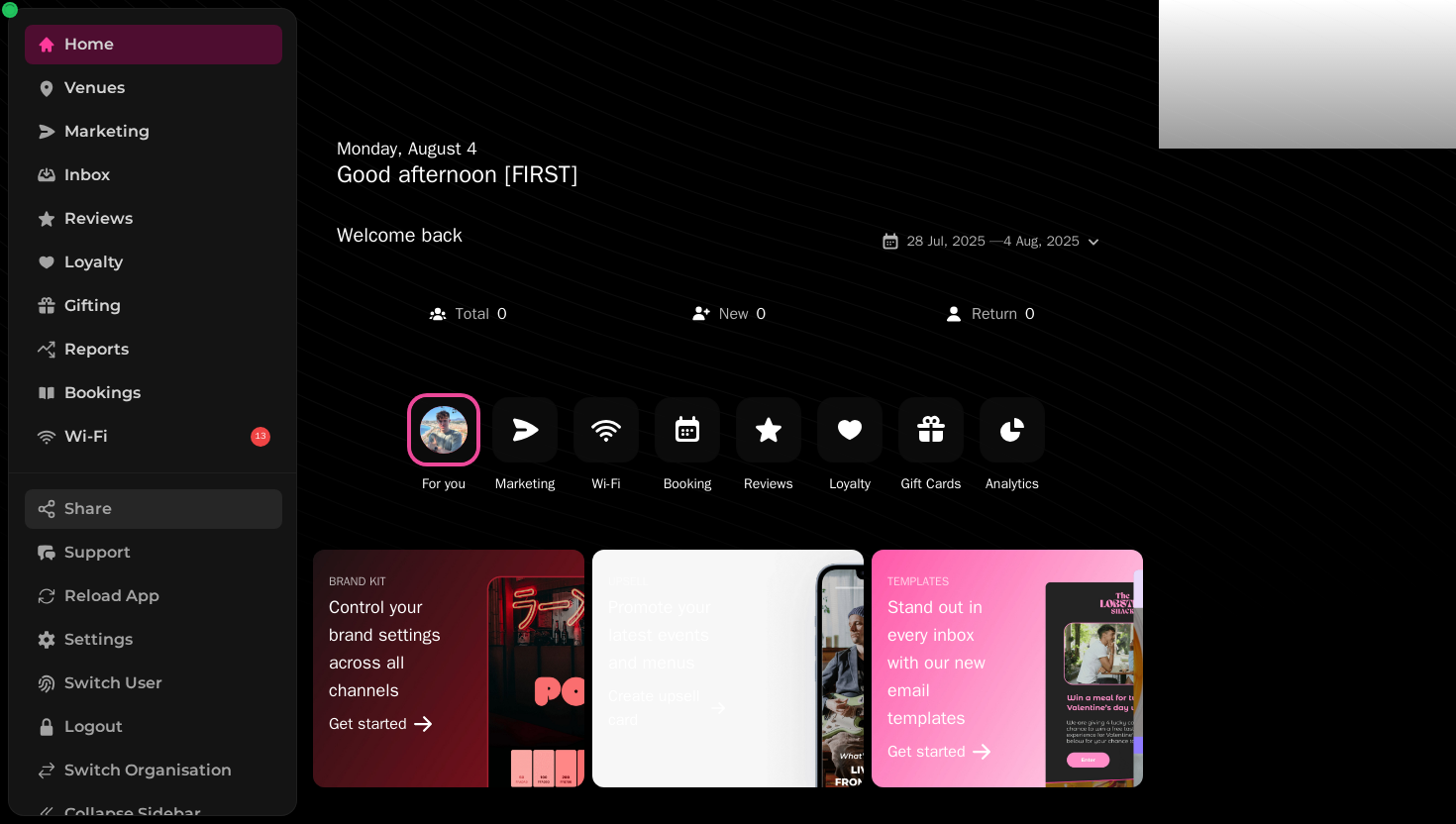 scroll, scrollTop: 177, scrollLeft: 0, axis: vertical 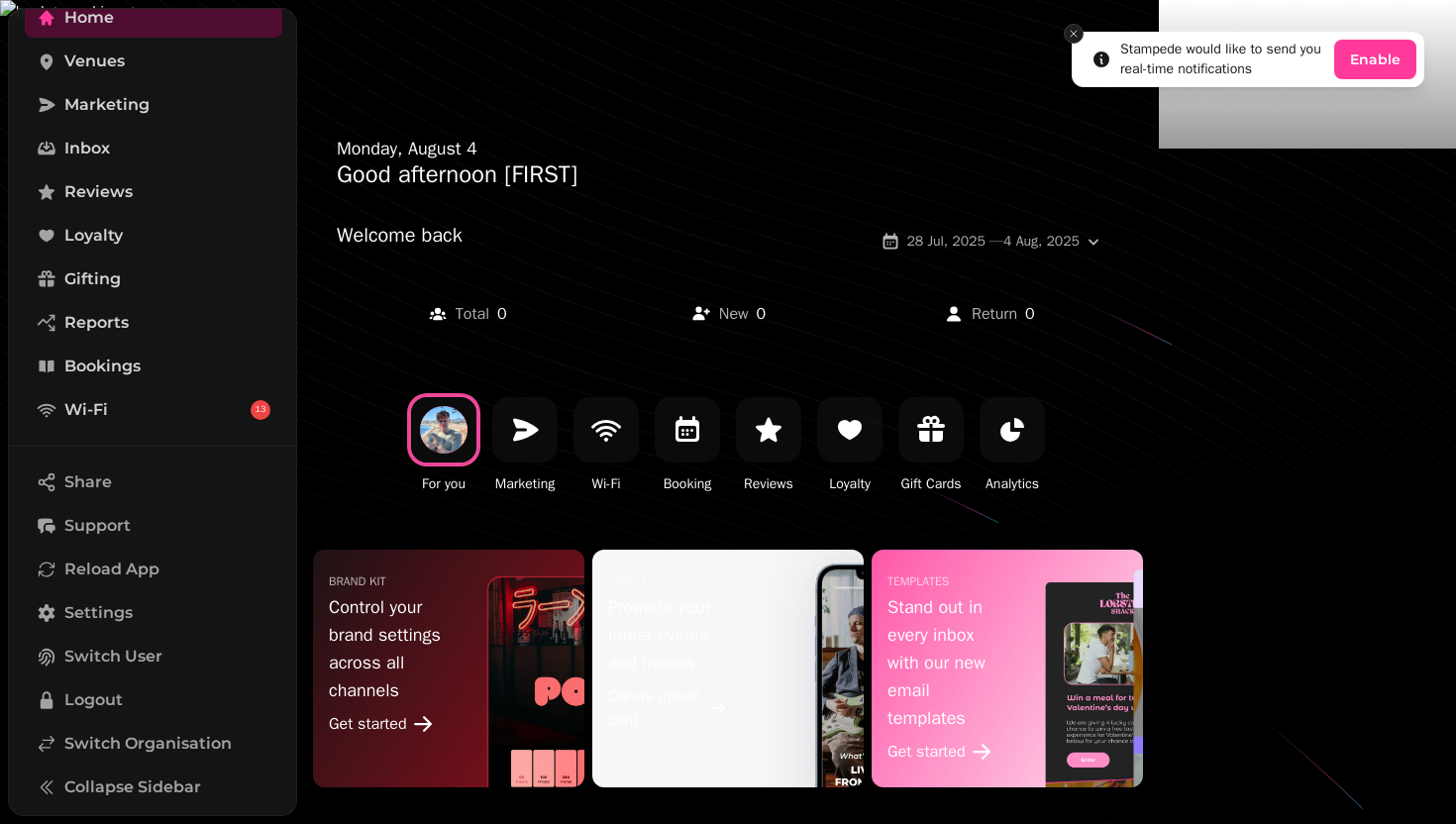 click 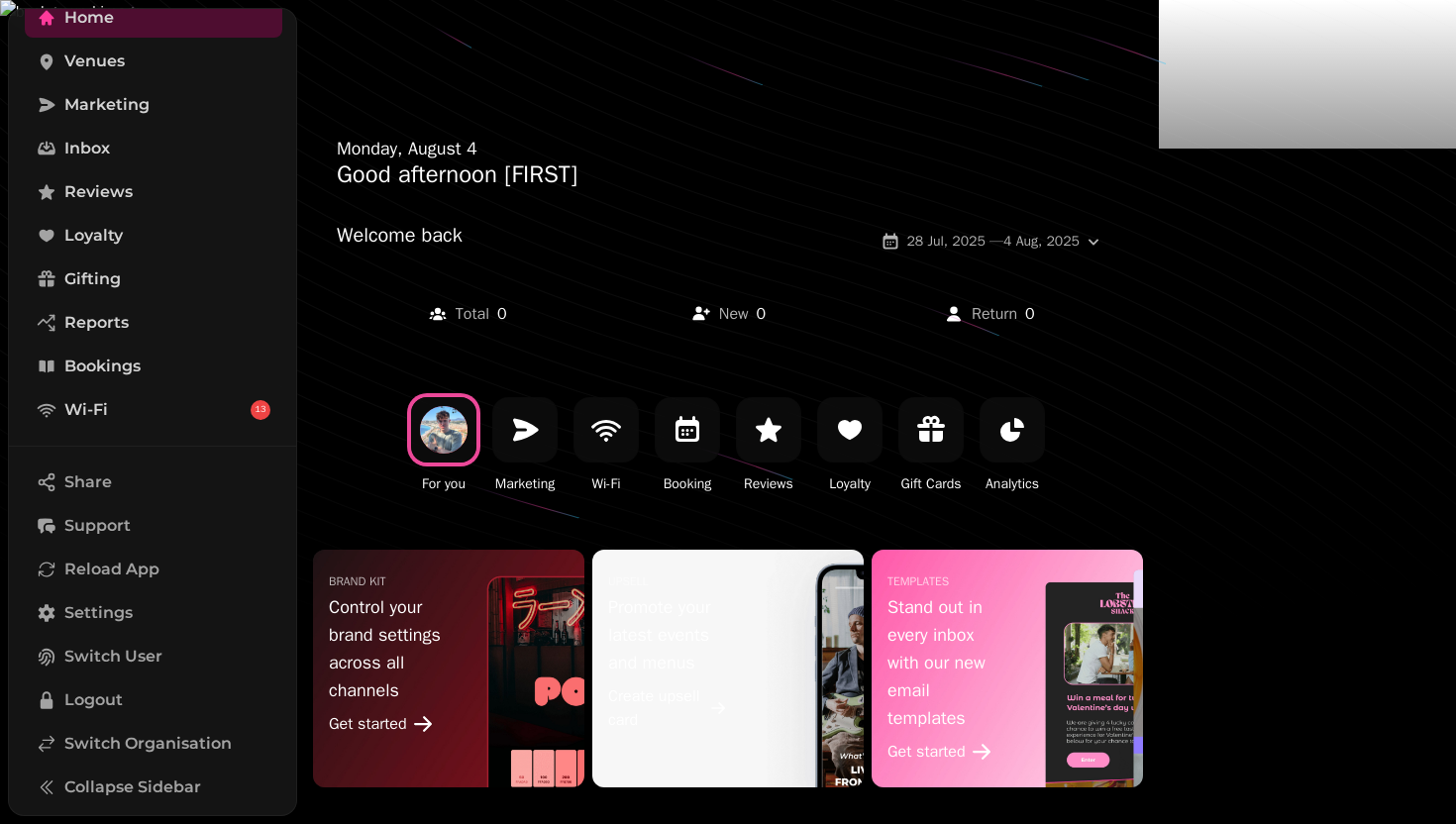 scroll, scrollTop: 0, scrollLeft: 0, axis: both 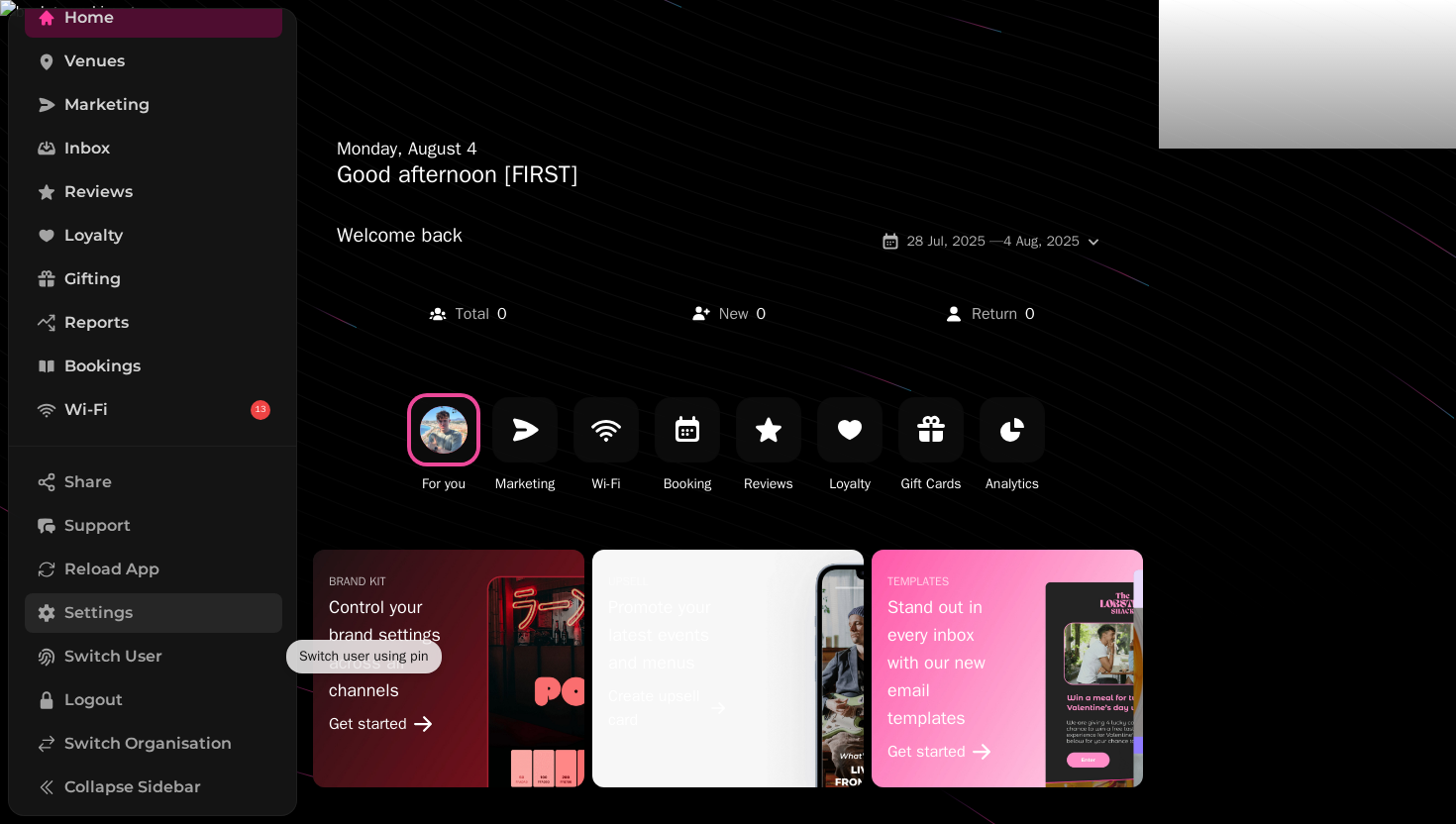 click on "Settings" at bounding box center (98, 613) 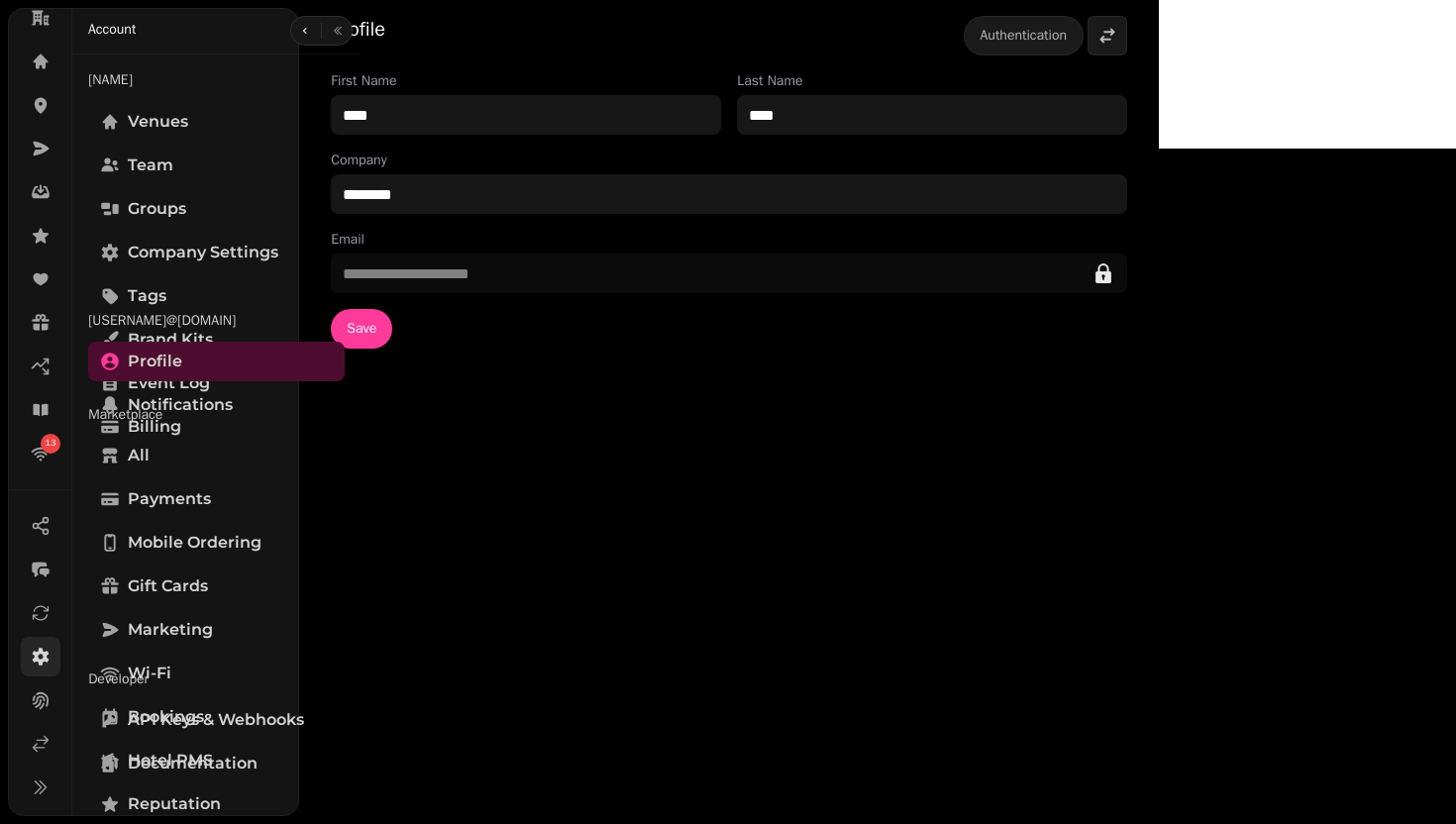 scroll, scrollTop: 126, scrollLeft: 0, axis: vertical 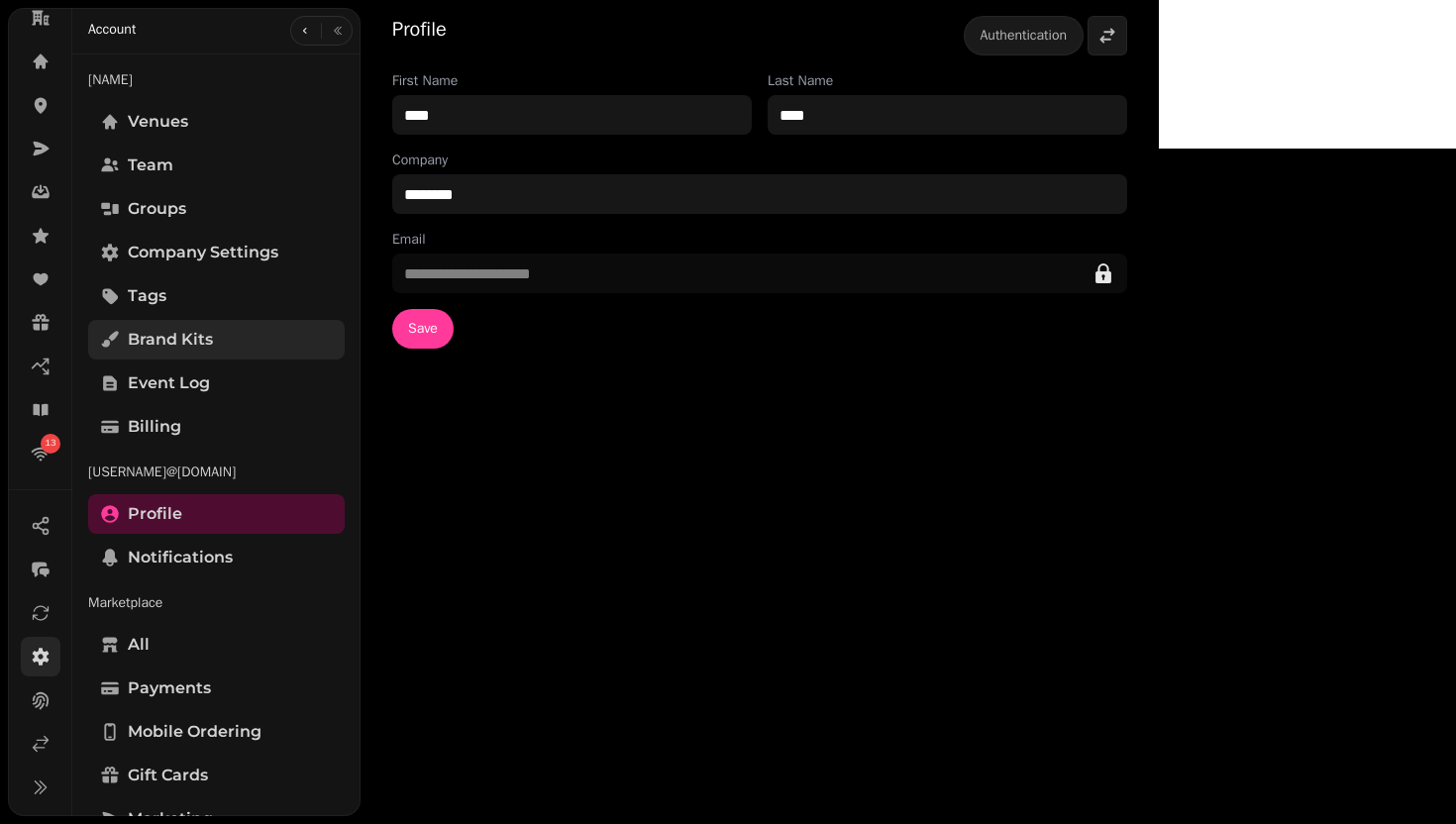 click on "Brand Kits" at bounding box center (216, 340) 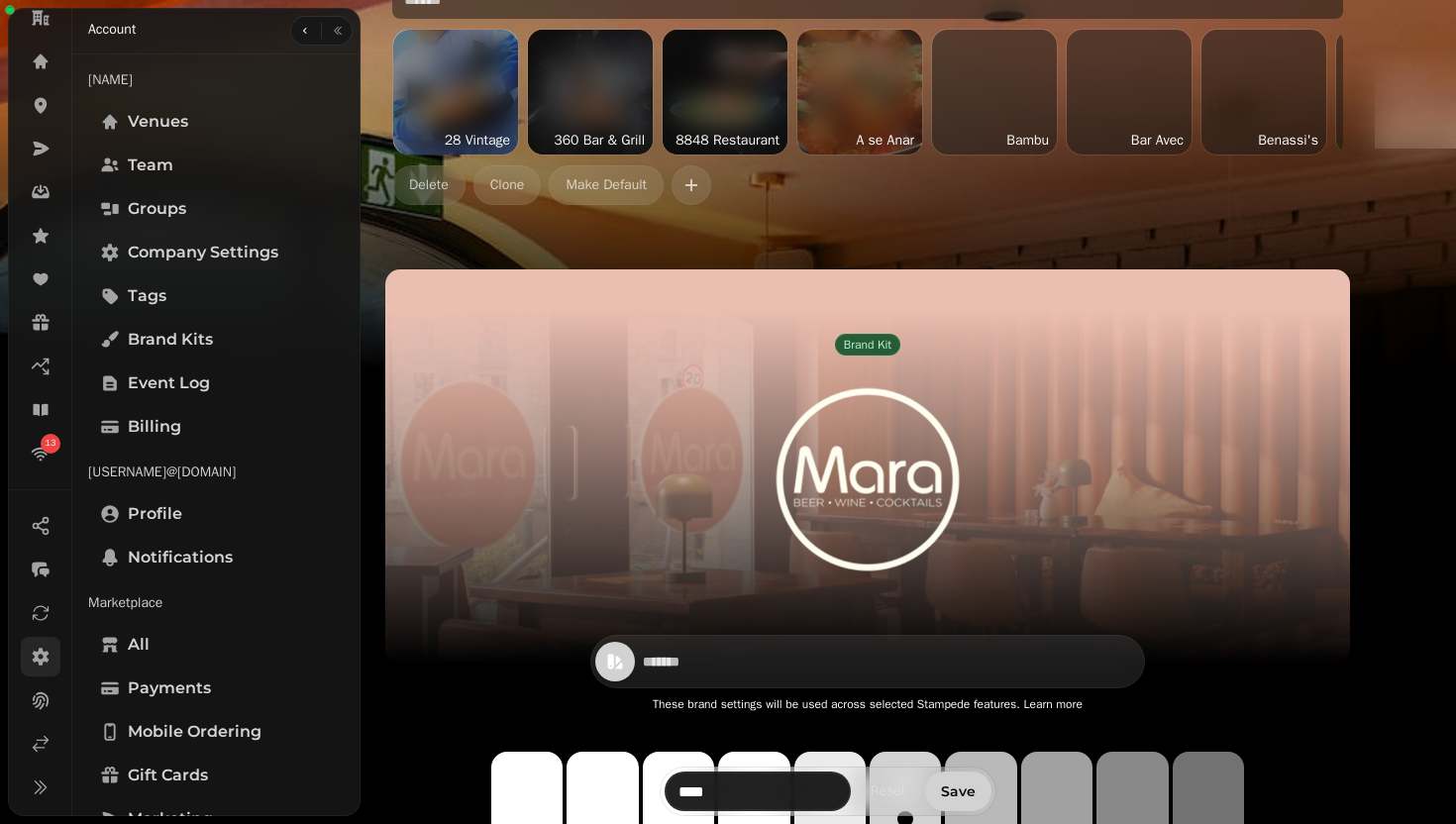 scroll, scrollTop: 0, scrollLeft: 0, axis: both 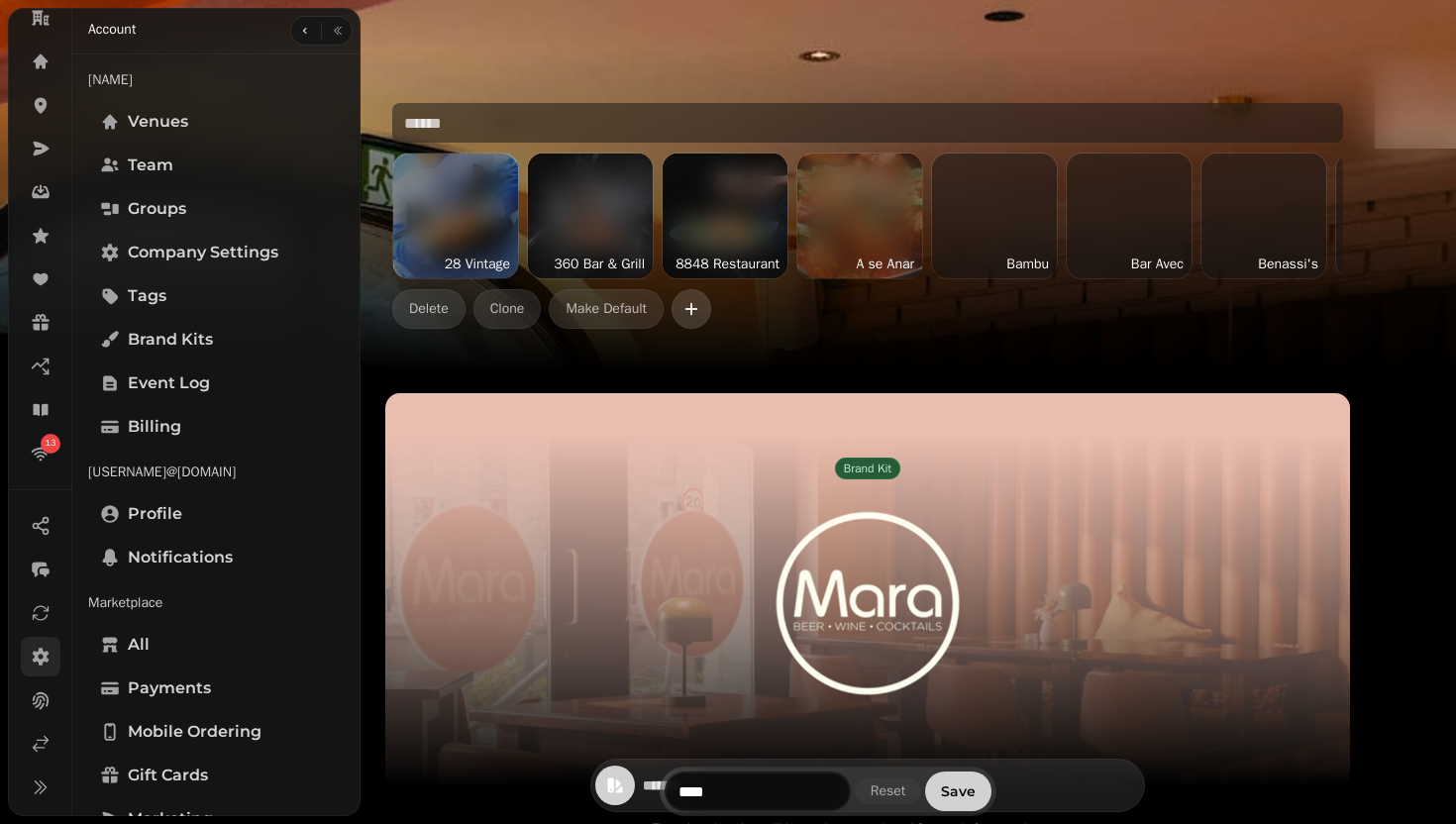 click 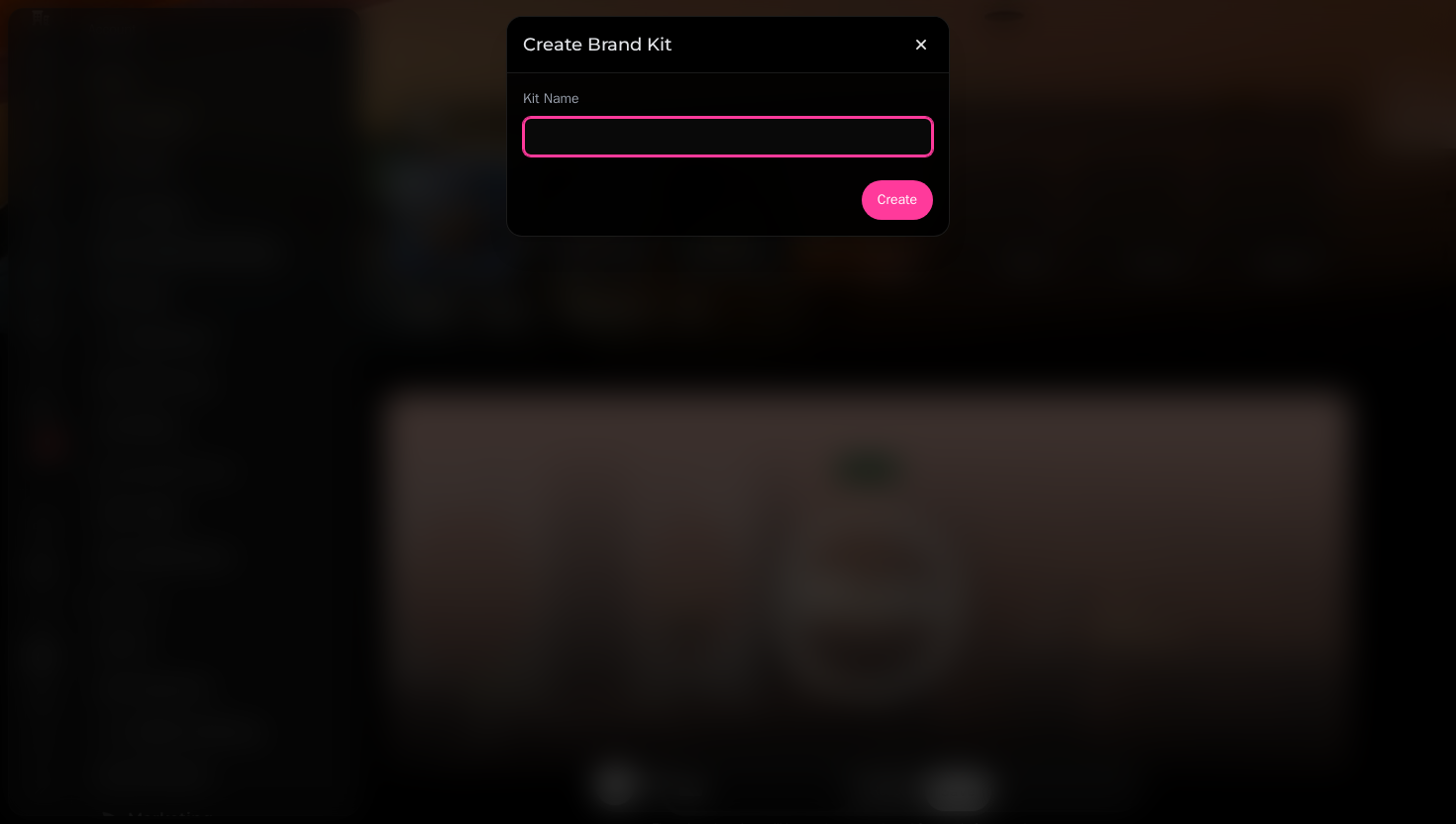 click at bounding box center [728, 137] 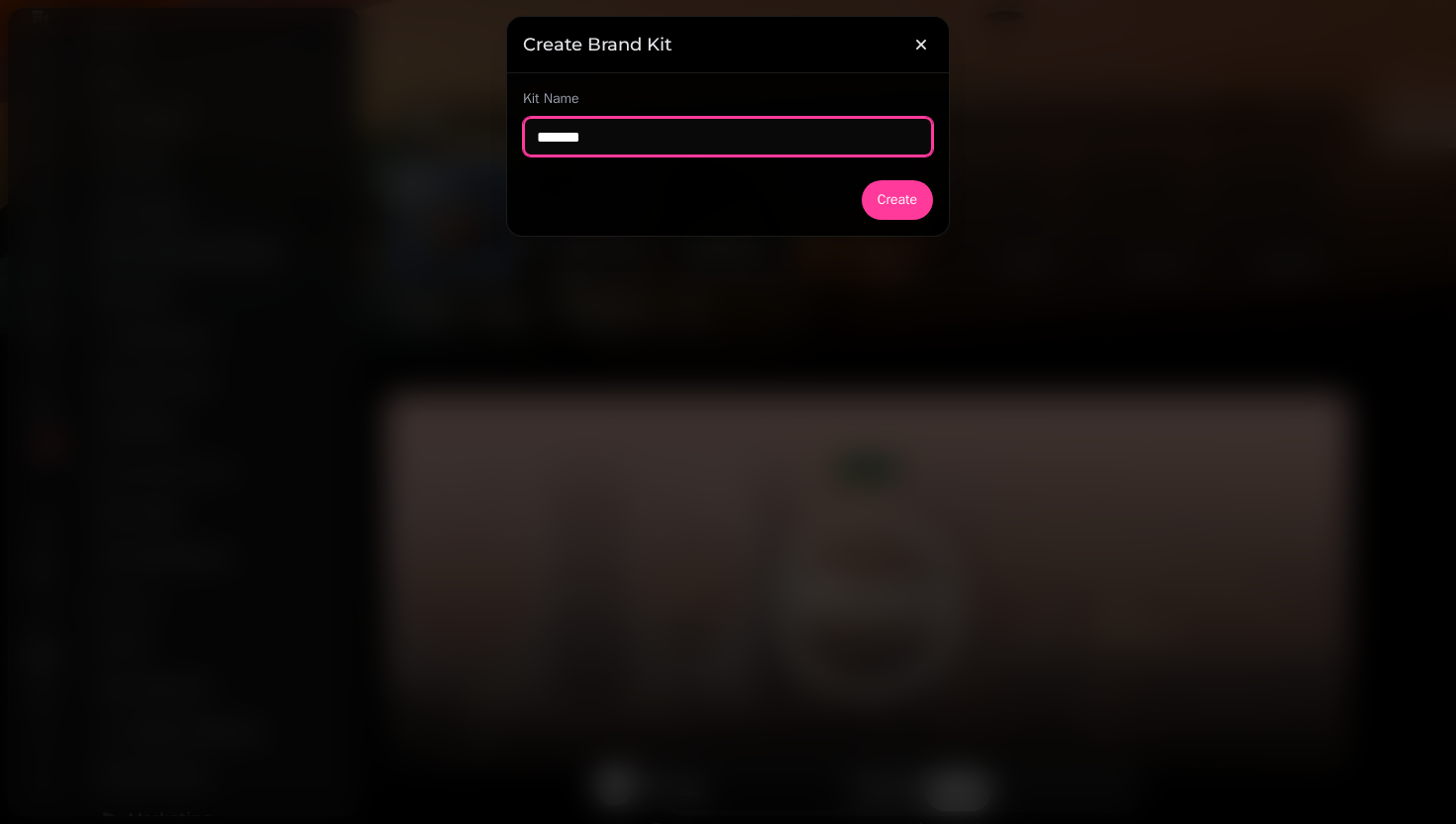 type on "*******" 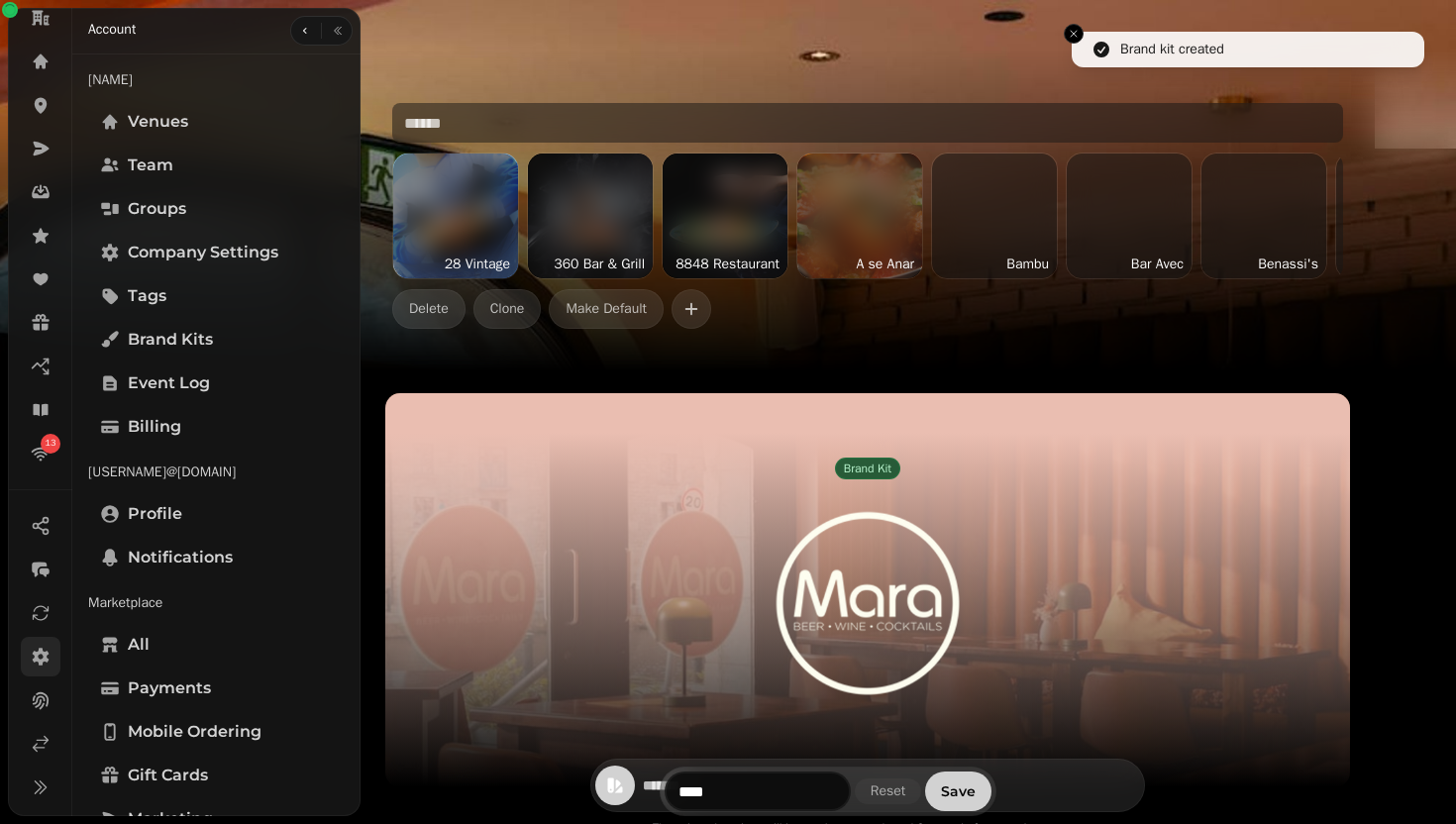 type on "*******" 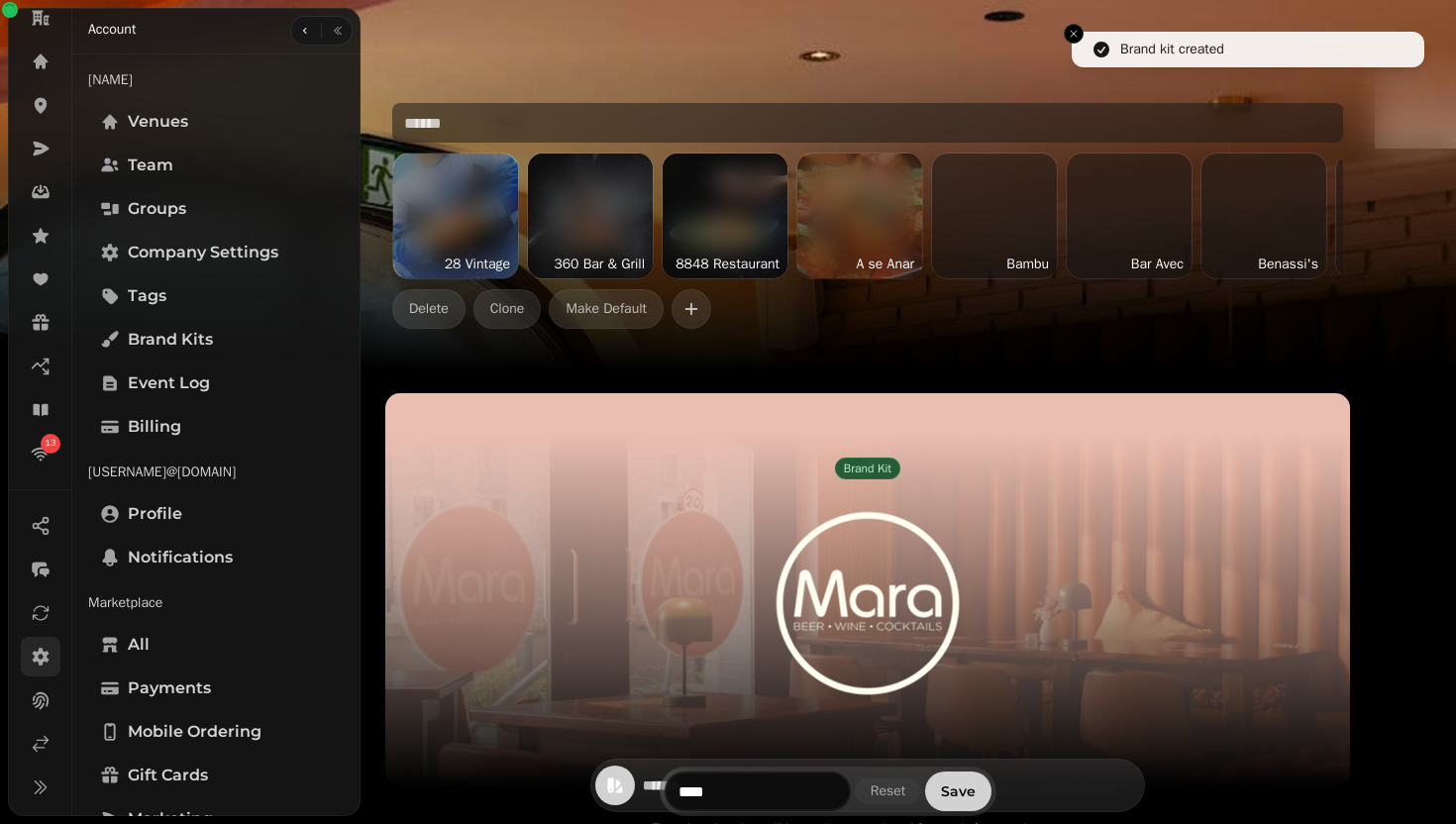 type on "*******" 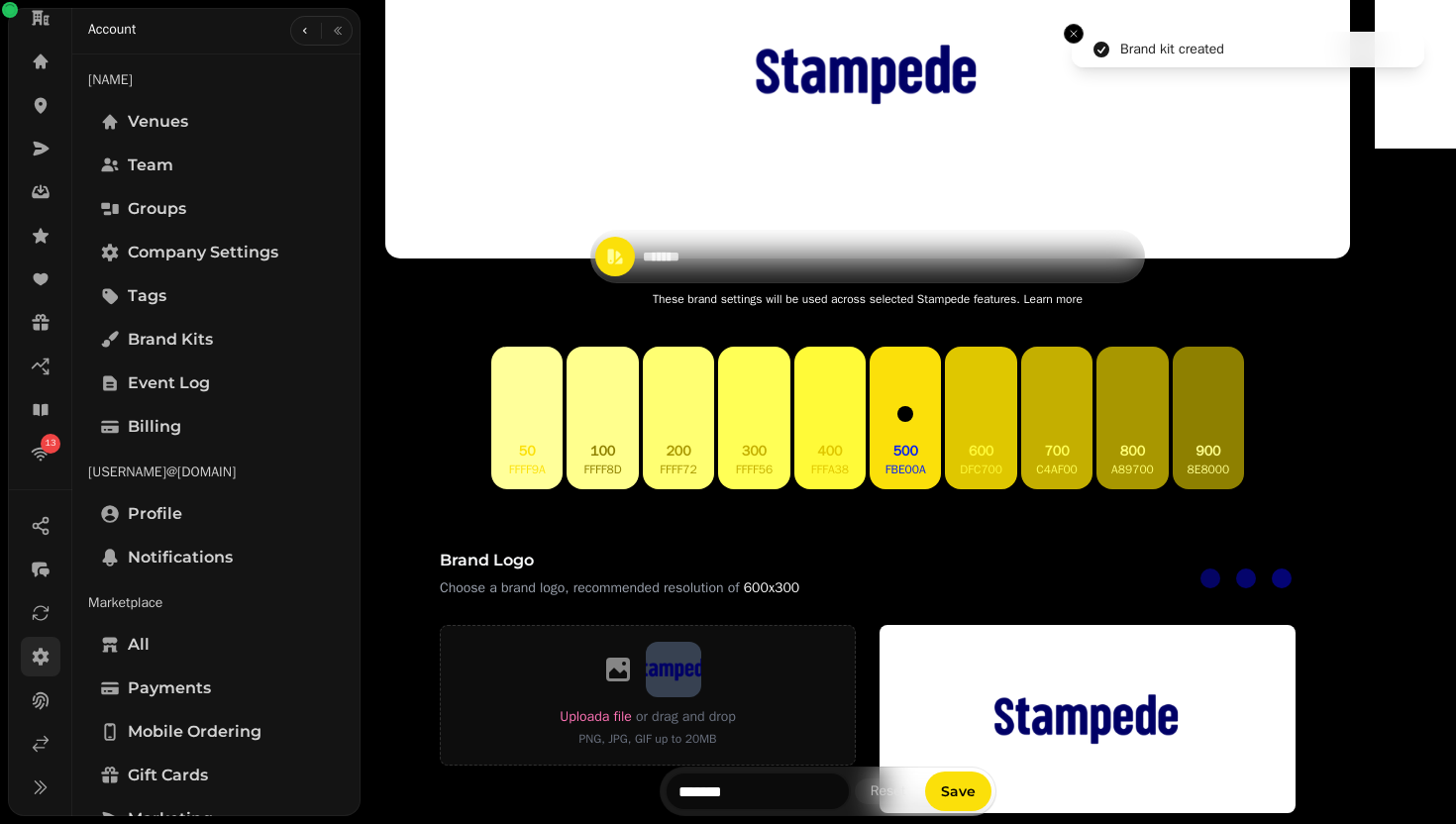 scroll, scrollTop: 835, scrollLeft: 0, axis: vertical 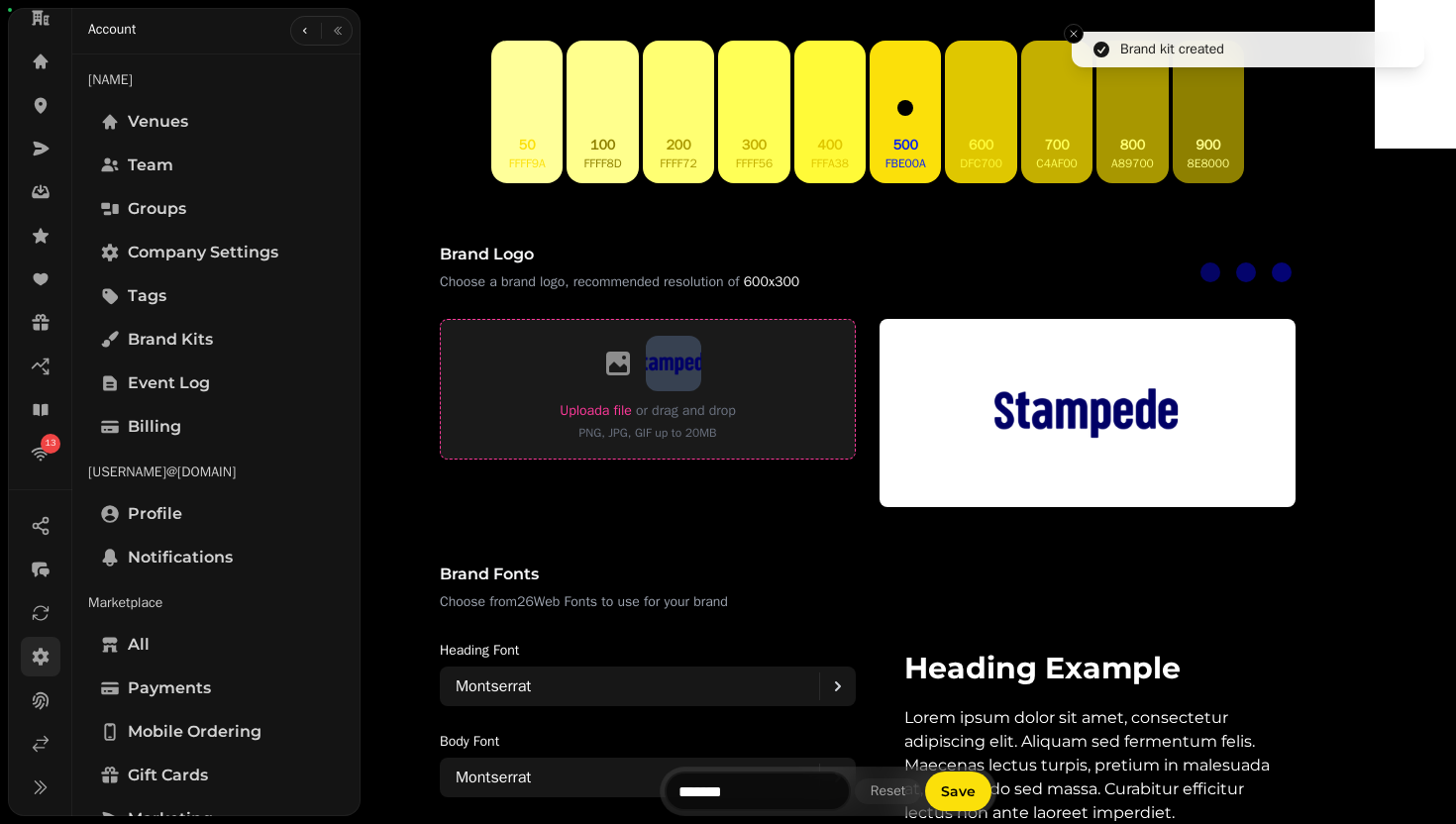click on "Upload  a file" at bounding box center [595, 410] 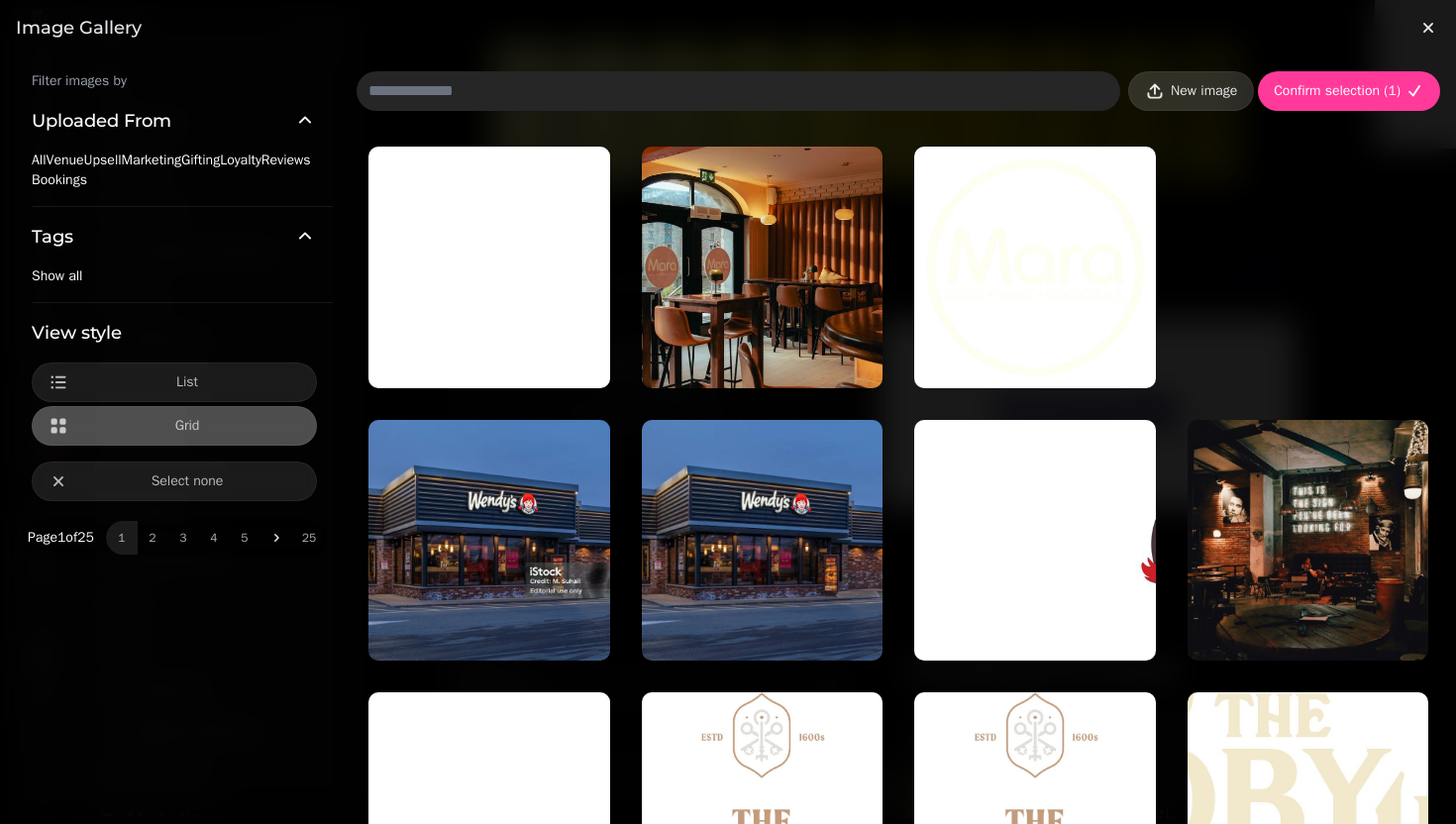 click on "New image" at bounding box center (1203, 91) 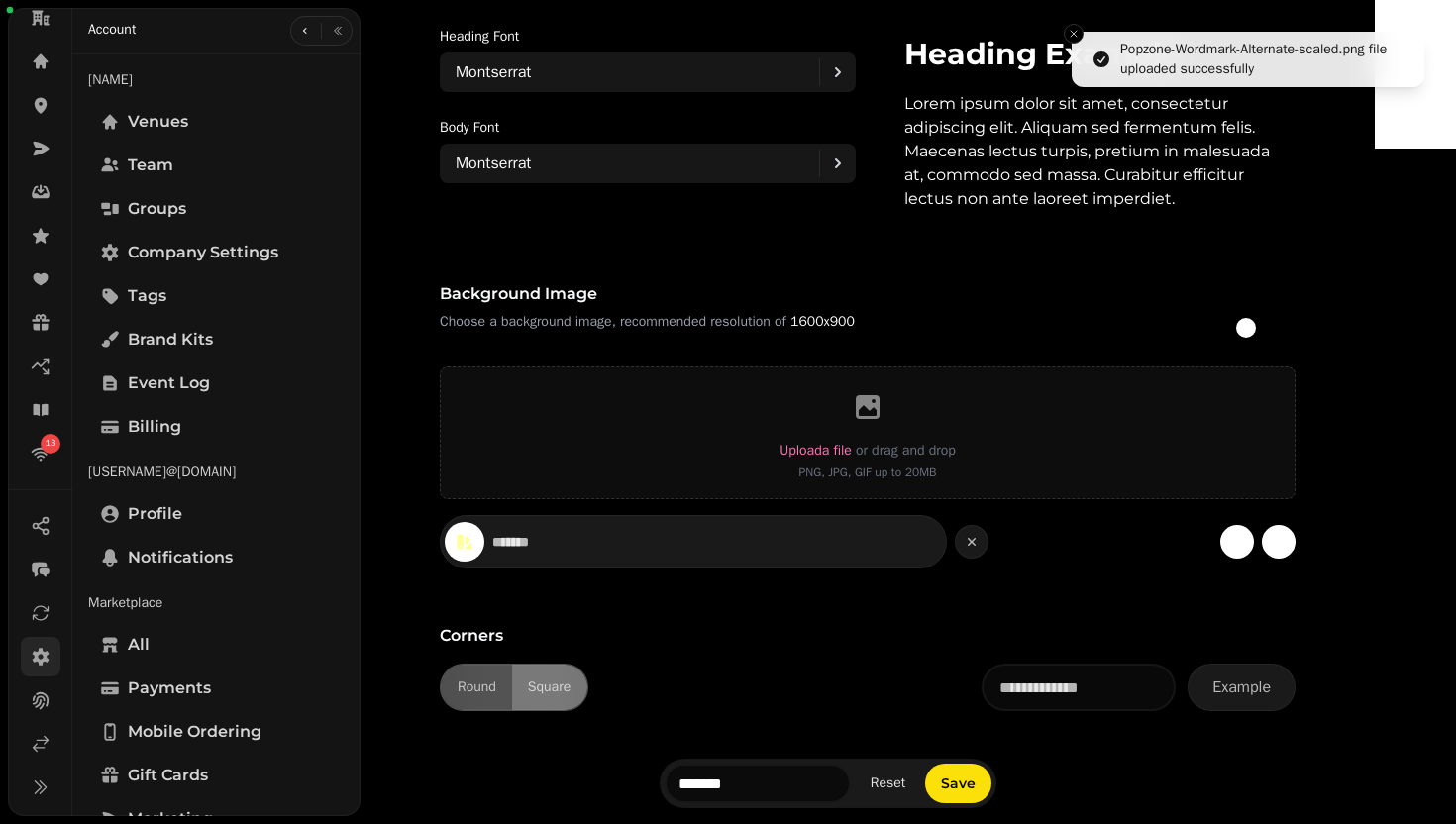 scroll, scrollTop: 1488, scrollLeft: 0, axis: vertical 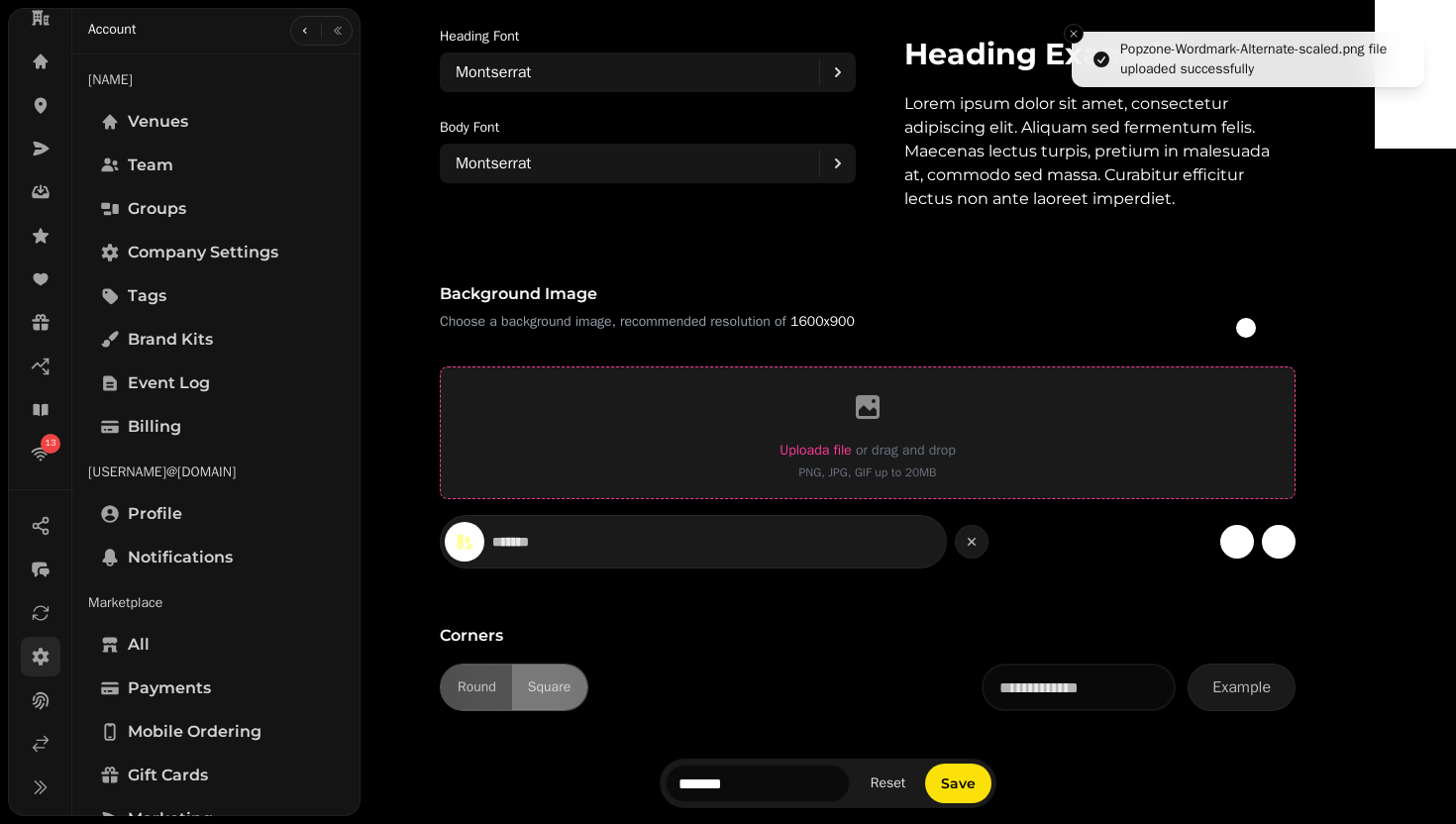 click on "Upload  a file" at bounding box center (815, 450) 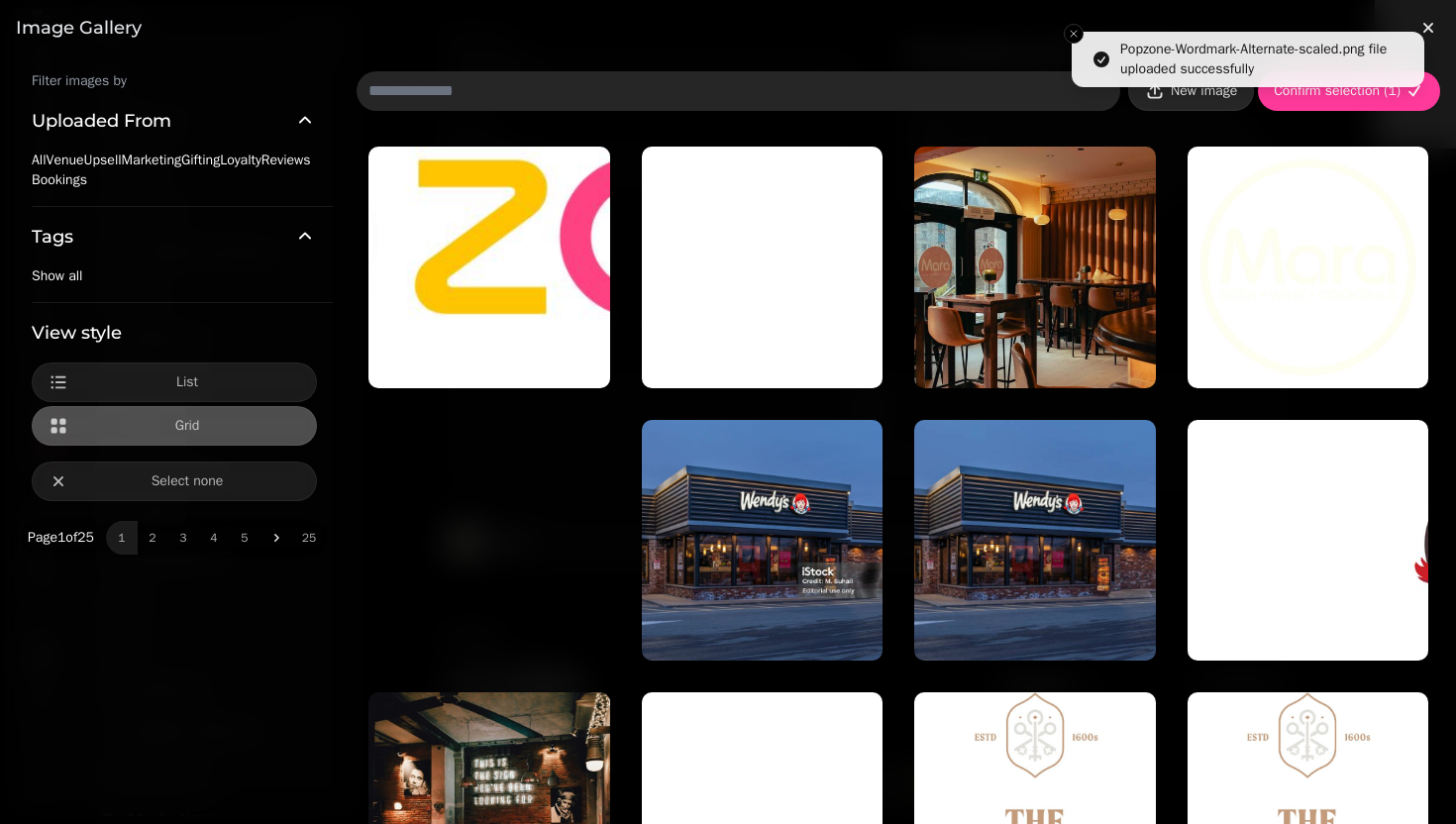 click on "New image" at bounding box center (1203, 91) 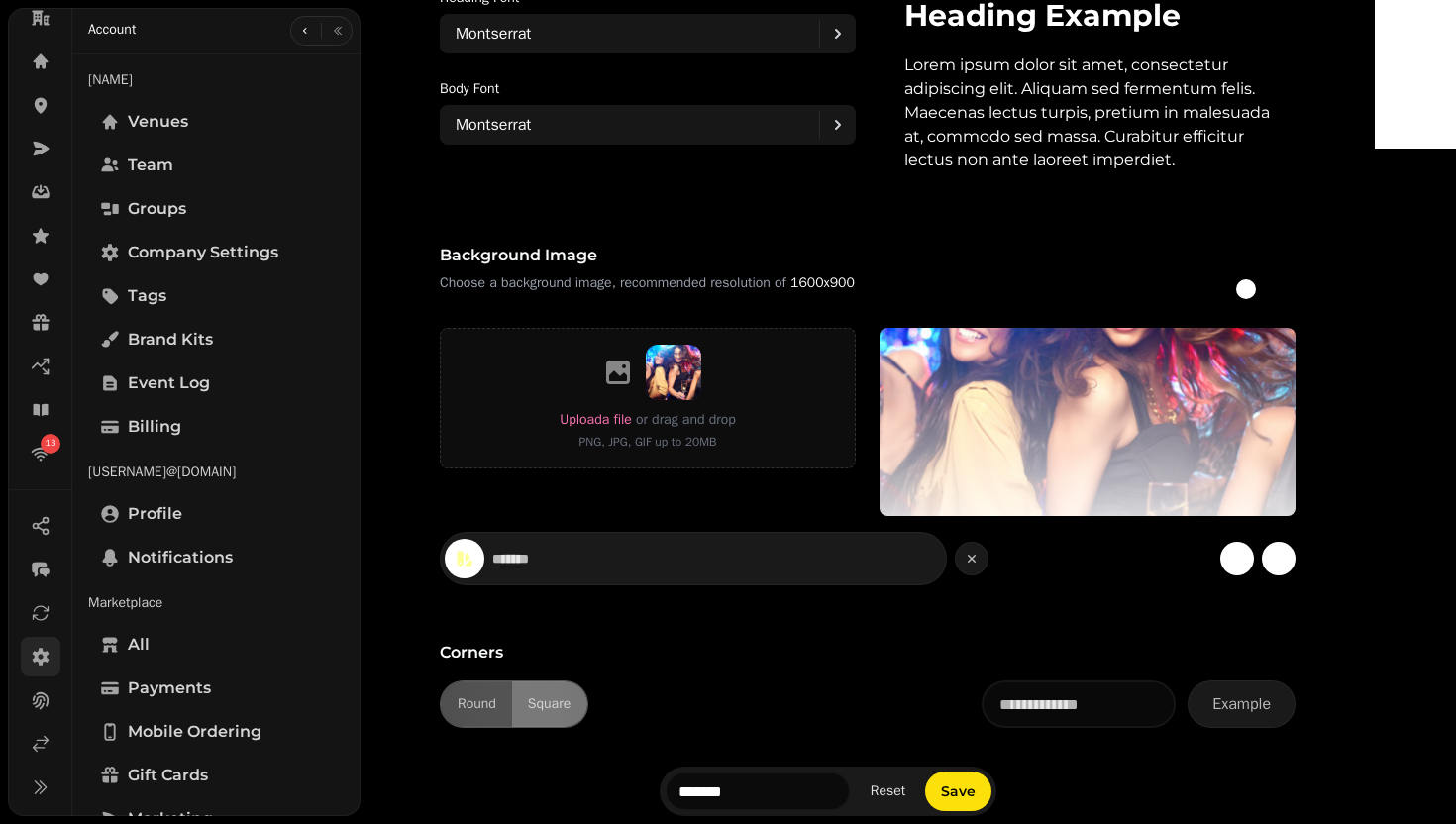 scroll, scrollTop: 1543, scrollLeft: 0, axis: vertical 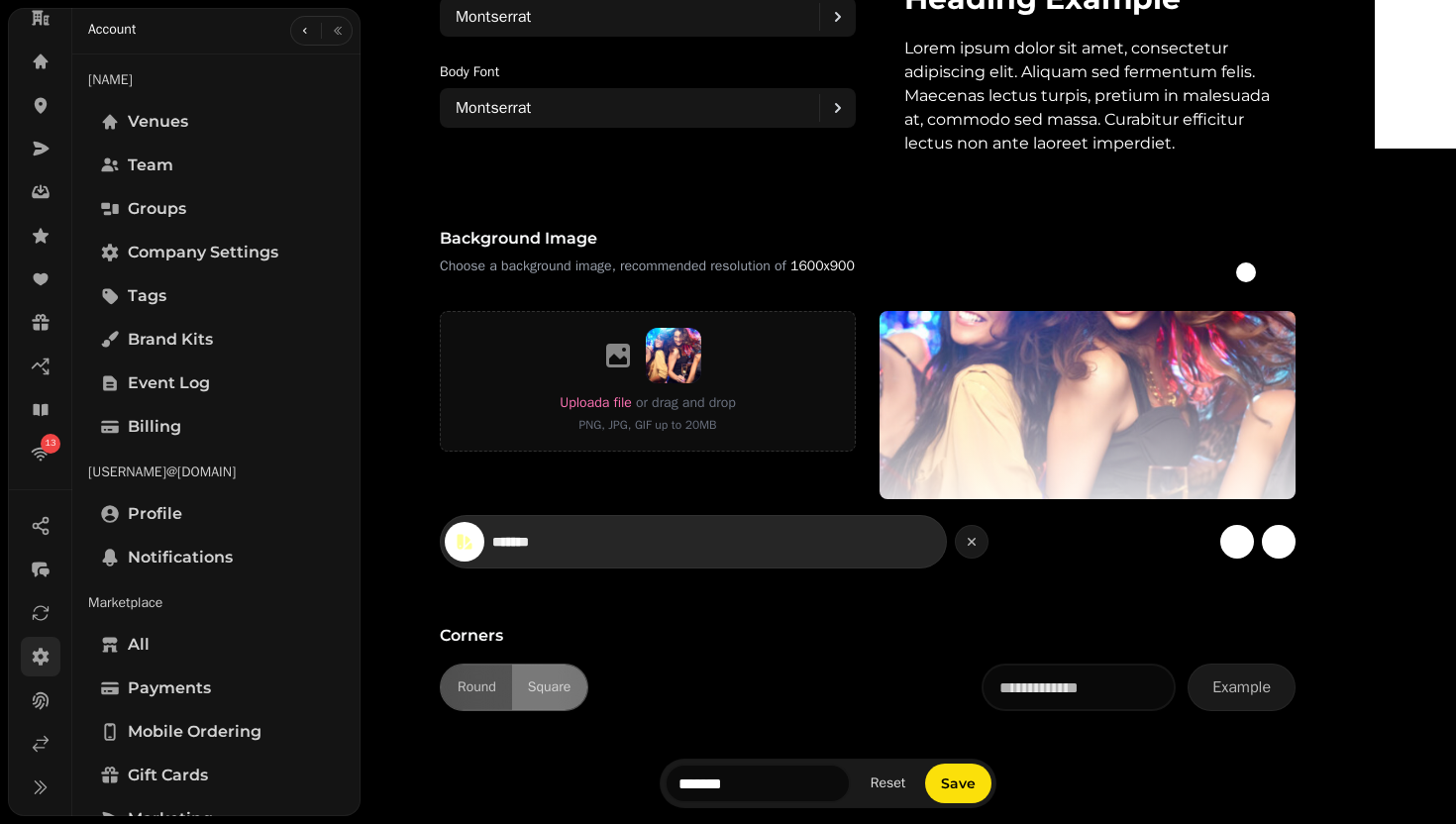 click on "*******" at bounding box center (562, 542) 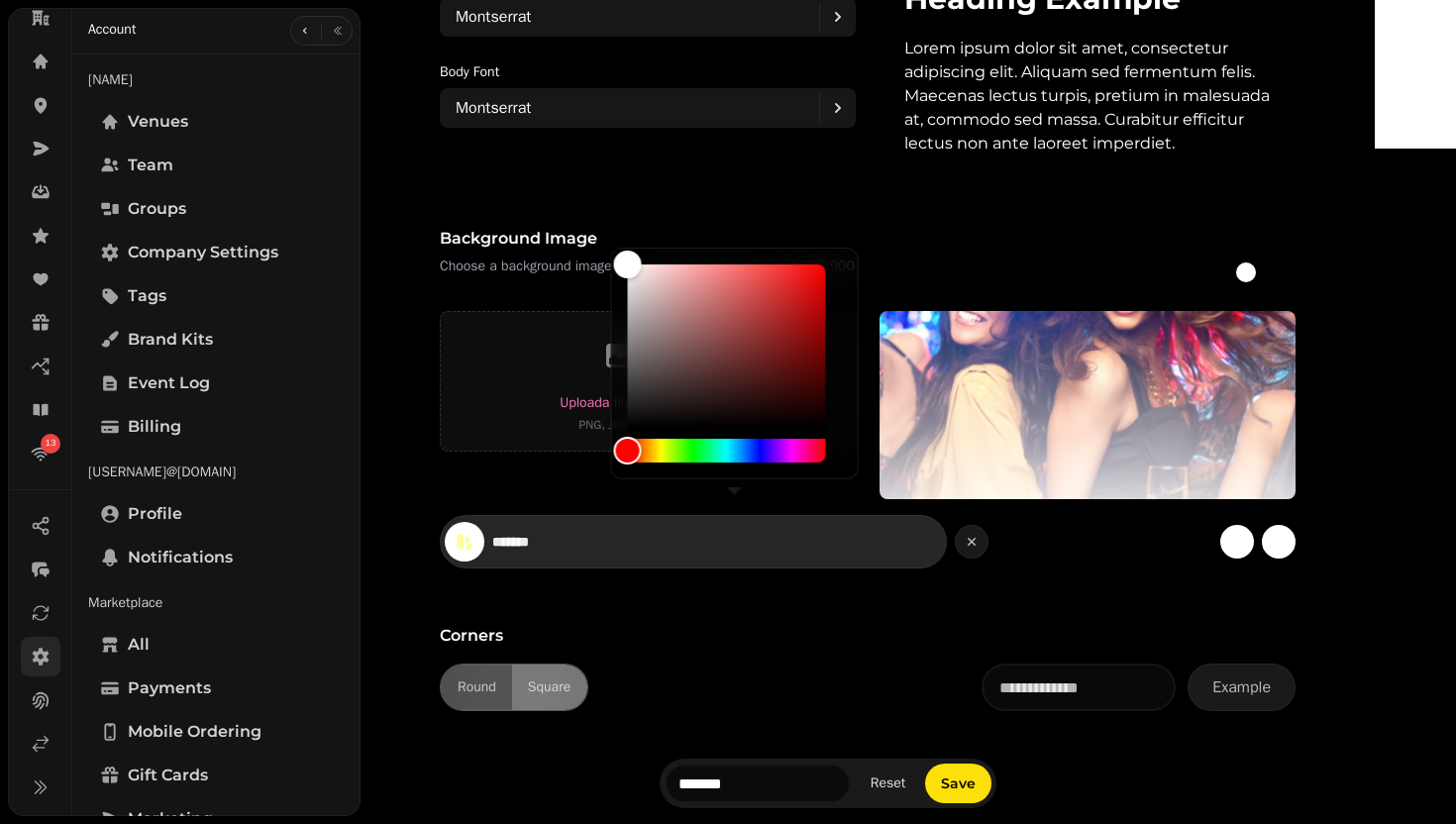 paste 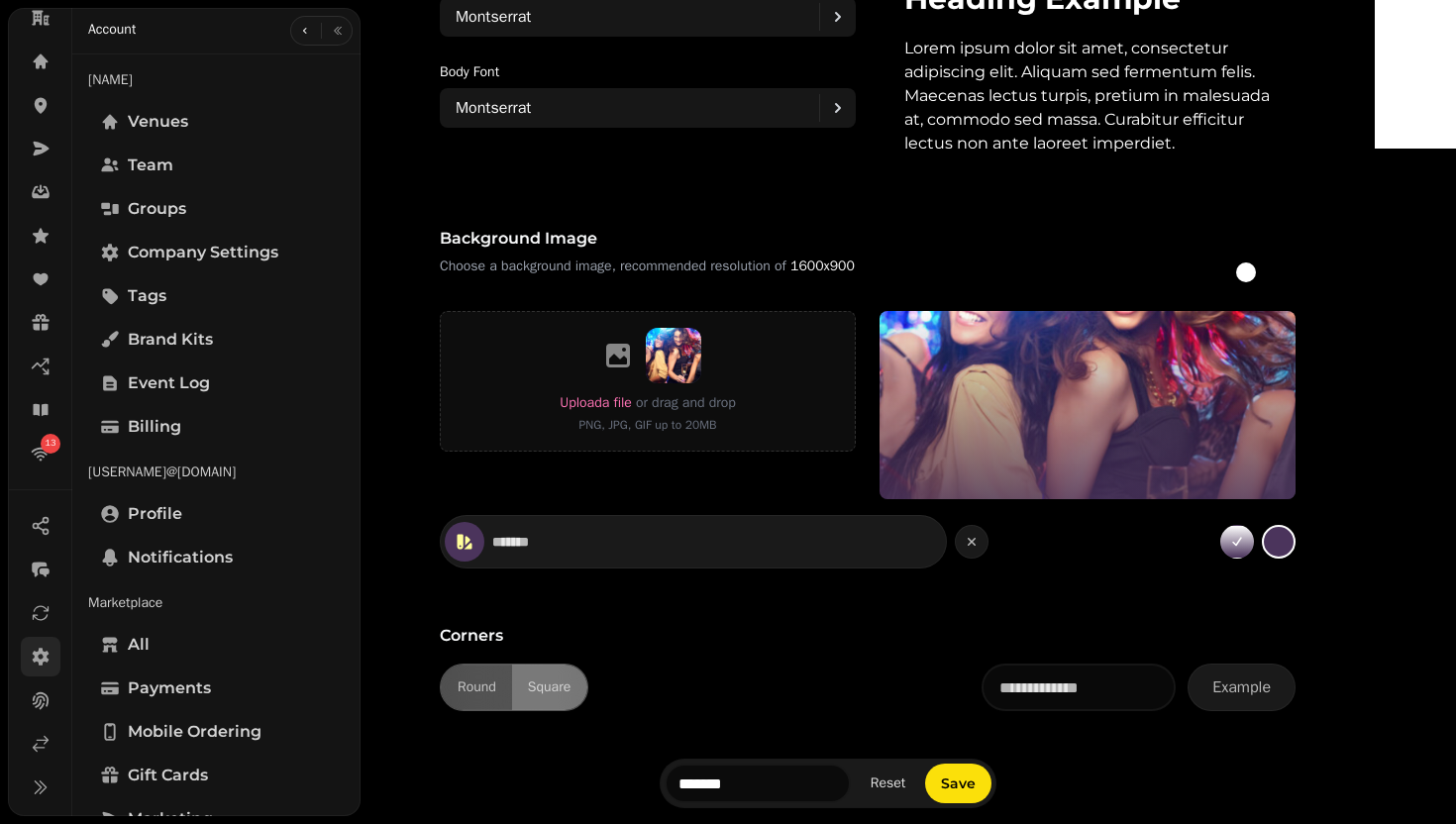 type on "*******" 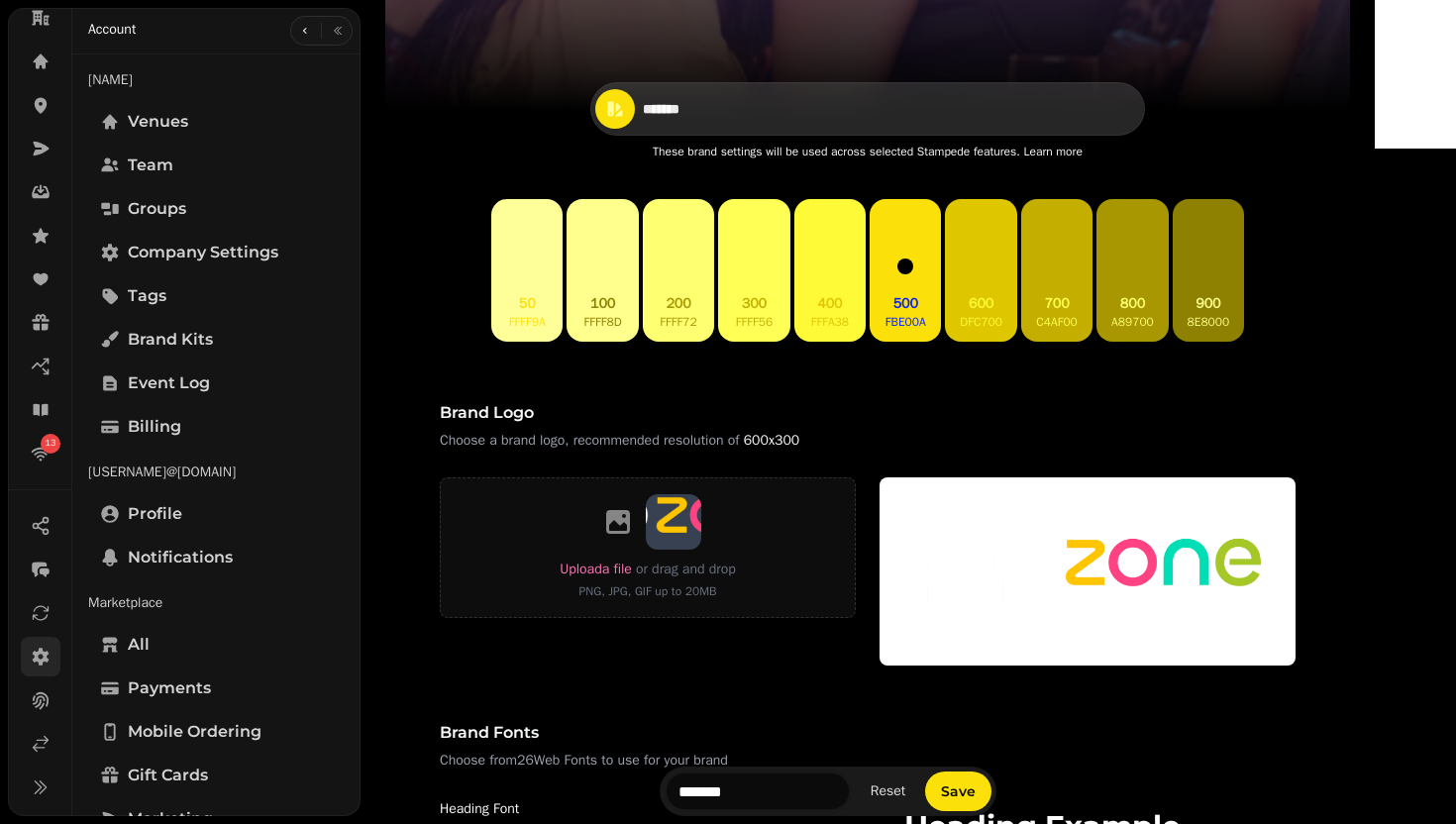 click on "*******" at bounding box center (712, 109) 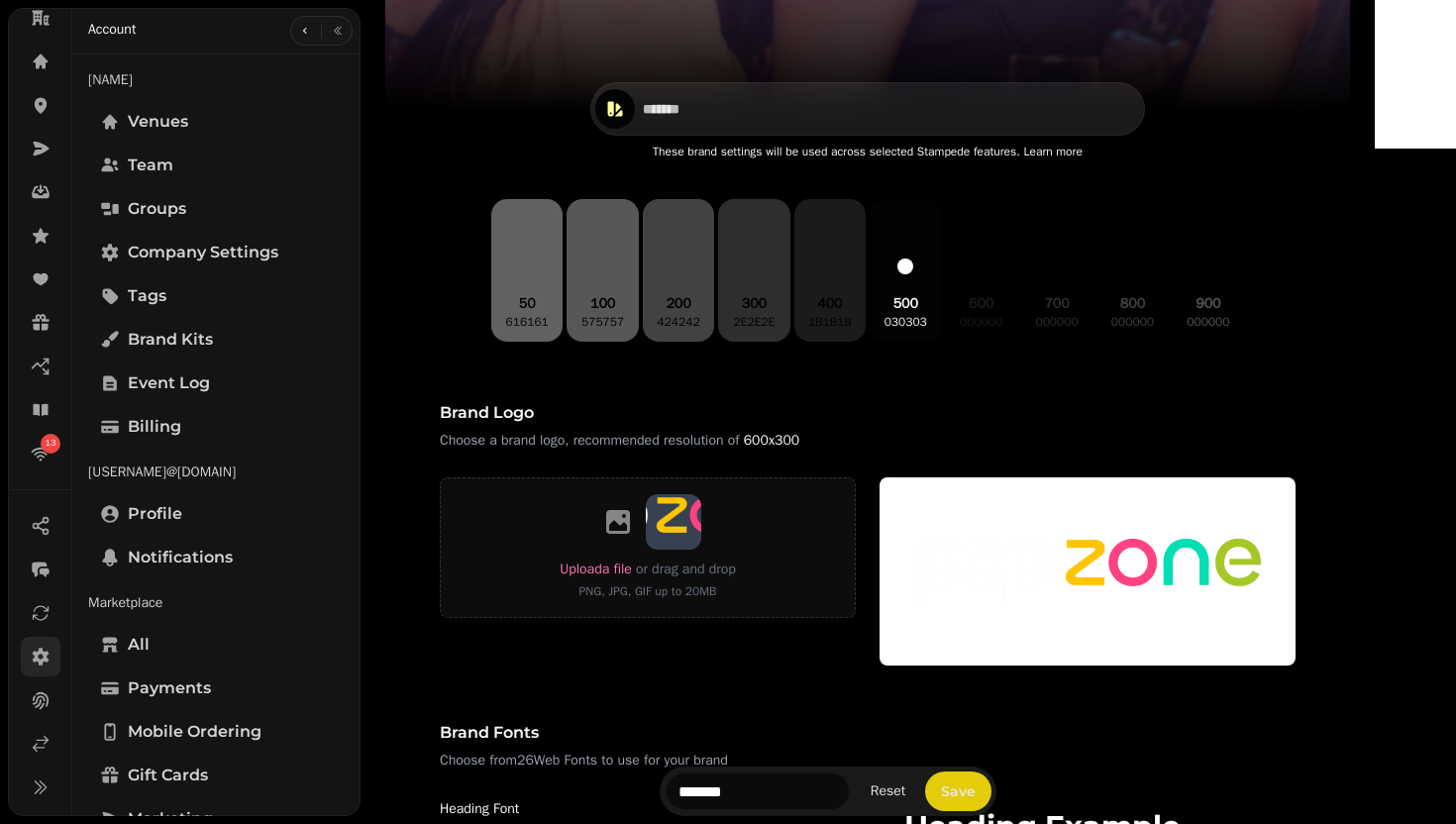 click on "Save" at bounding box center (958, 791) 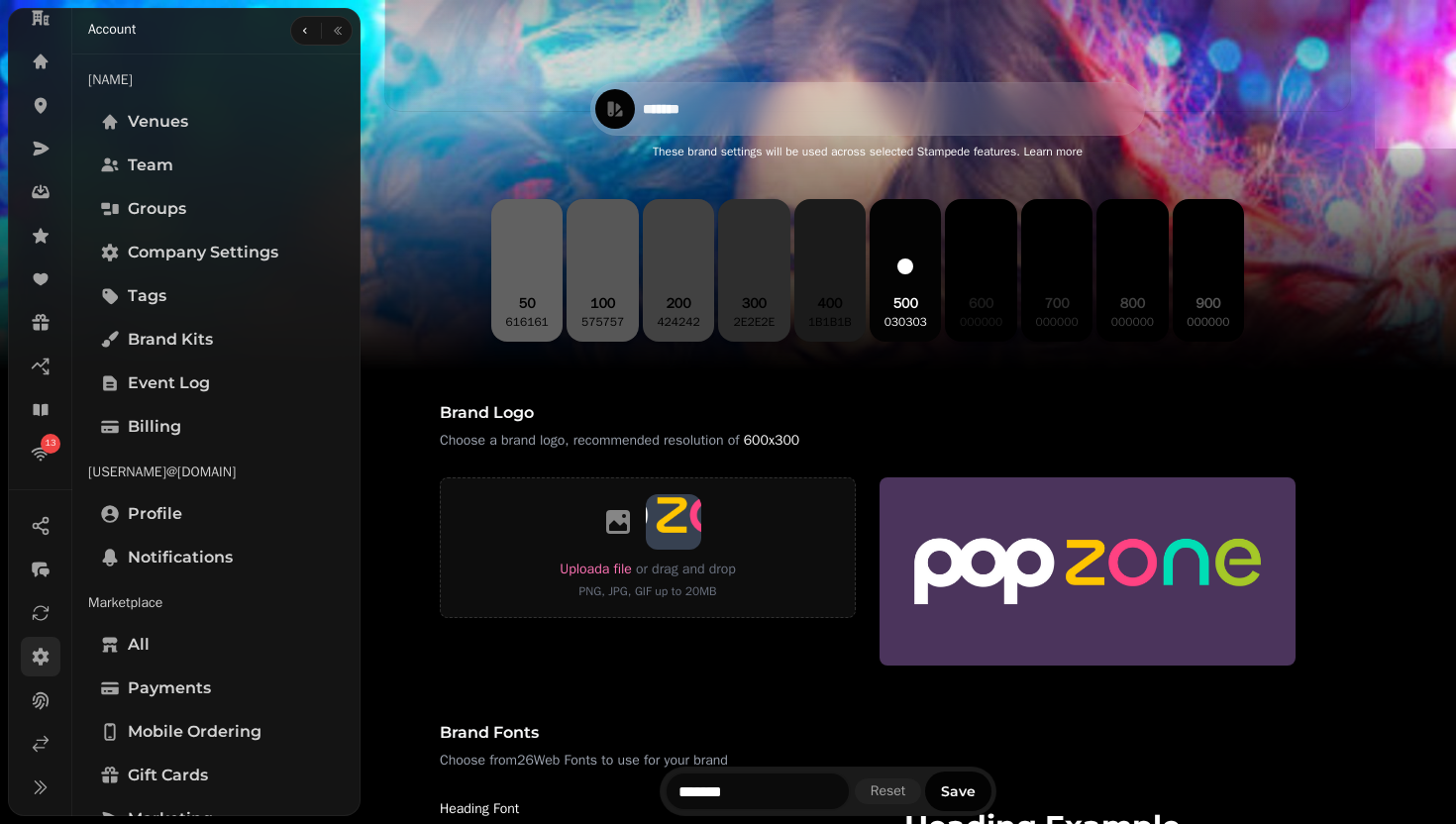 click on "*******" at bounding box center (712, 109) 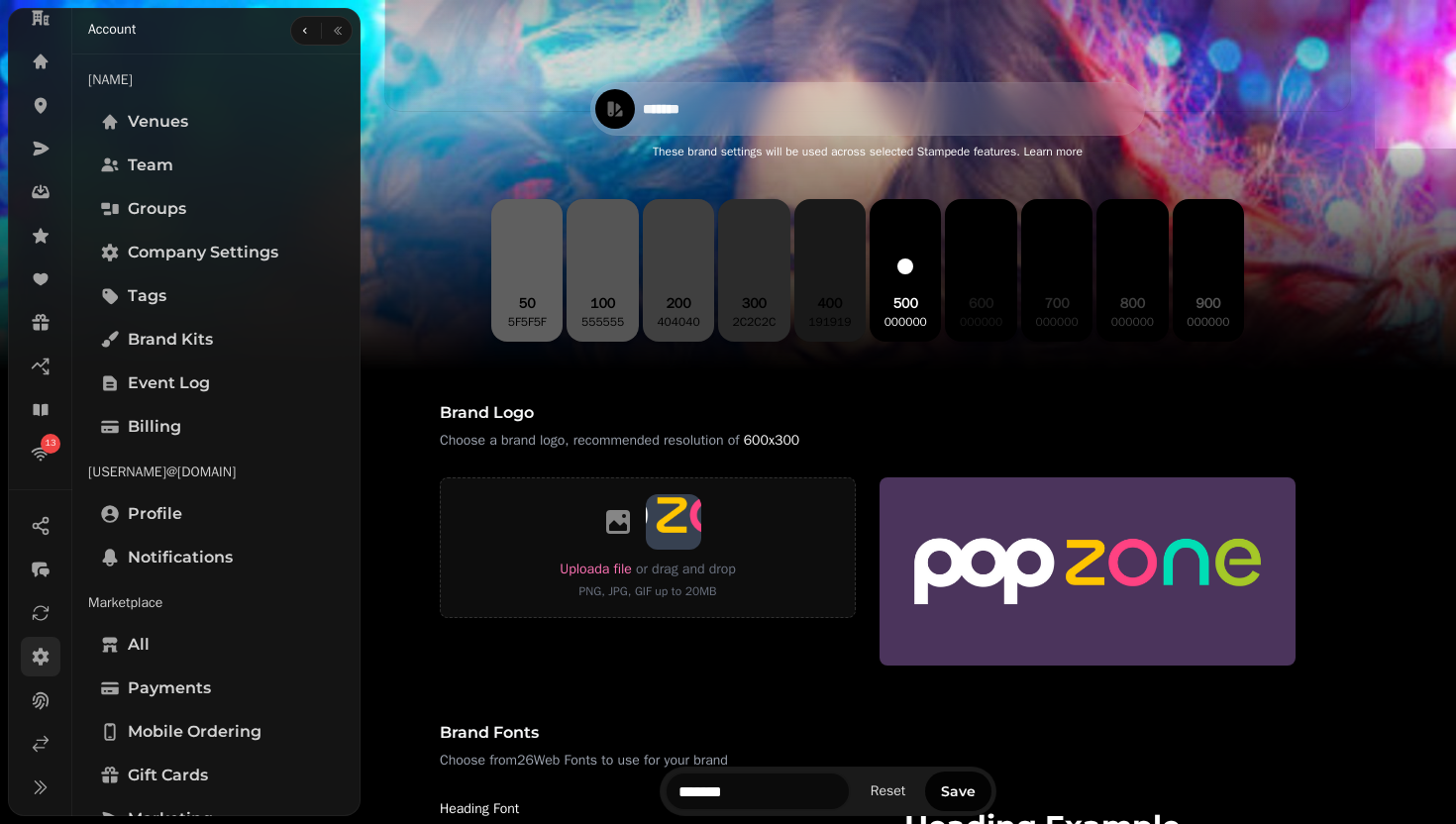 type on "*******" 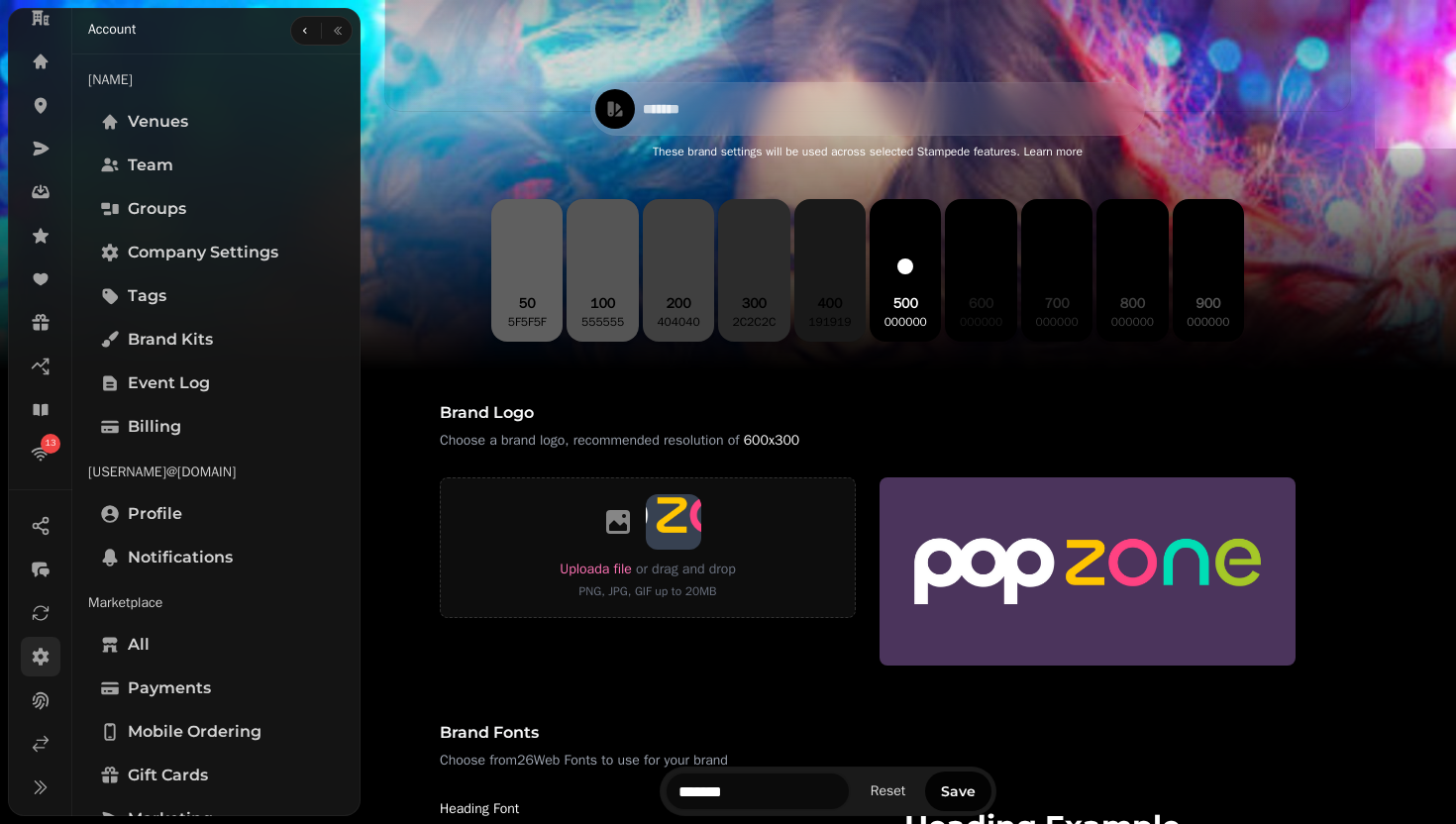 scroll, scrollTop: 1543, scrollLeft: 0, axis: vertical 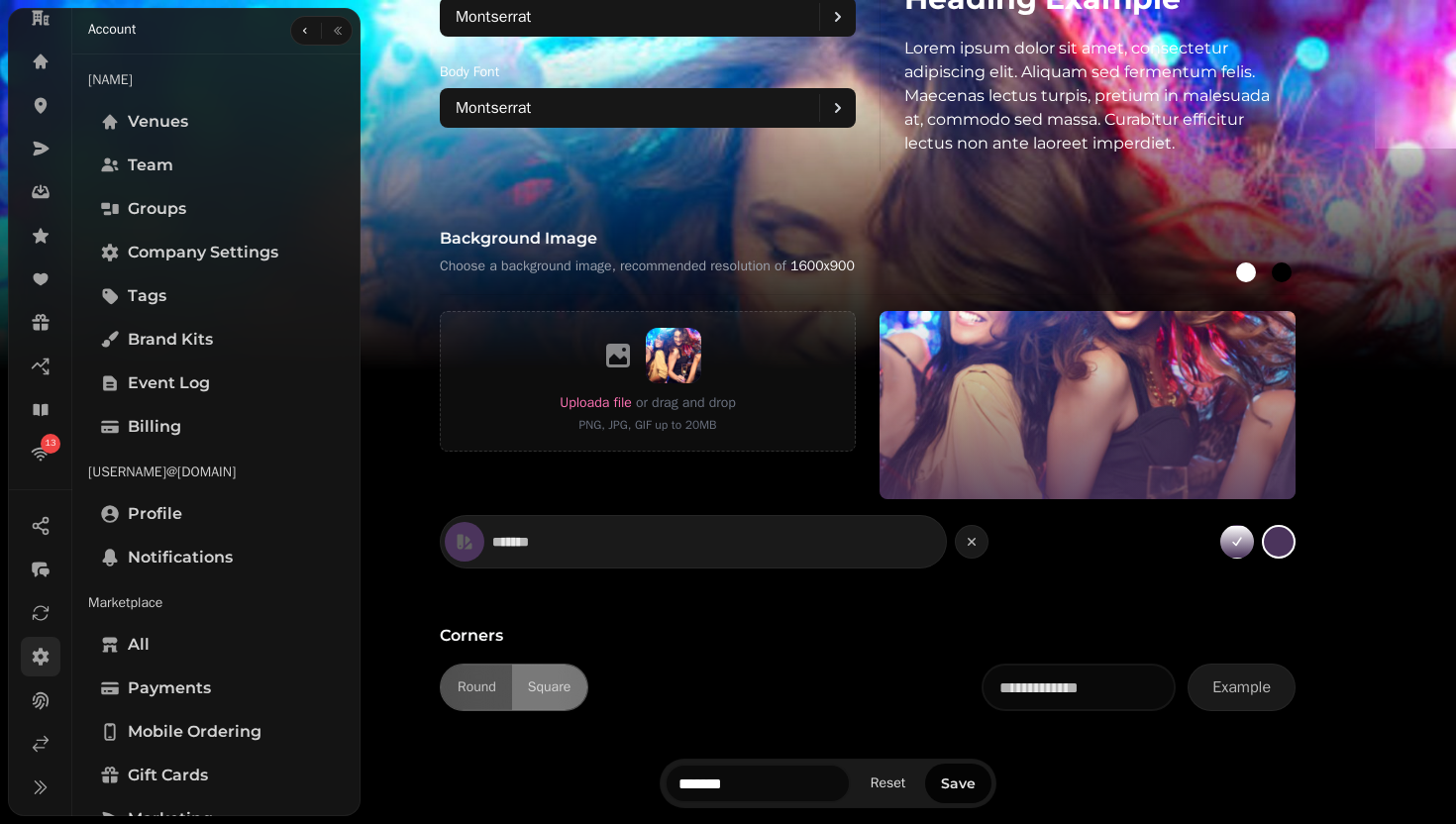 click on "Save" at bounding box center (958, 783) 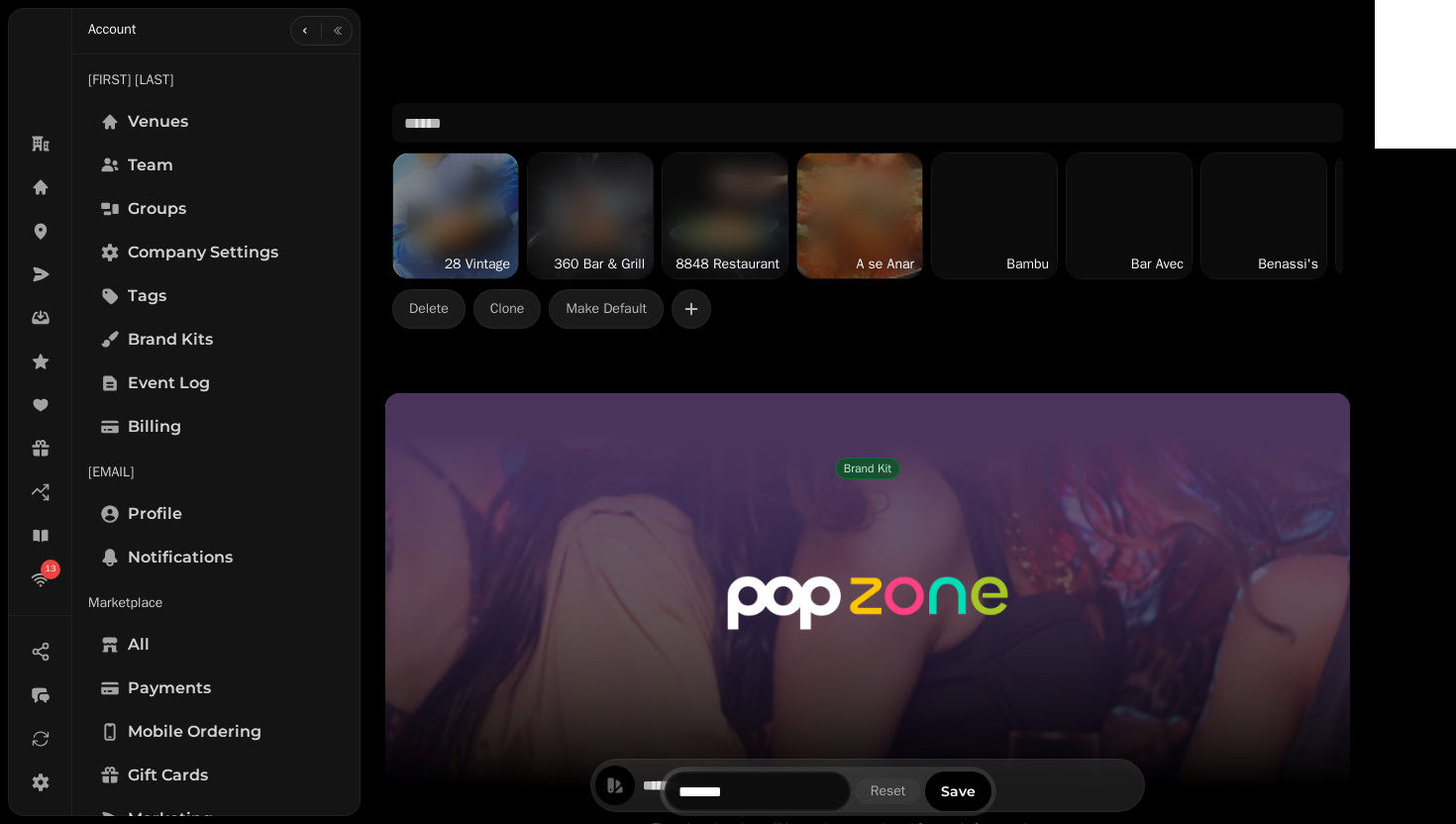 scroll, scrollTop: 0, scrollLeft: 0, axis: both 